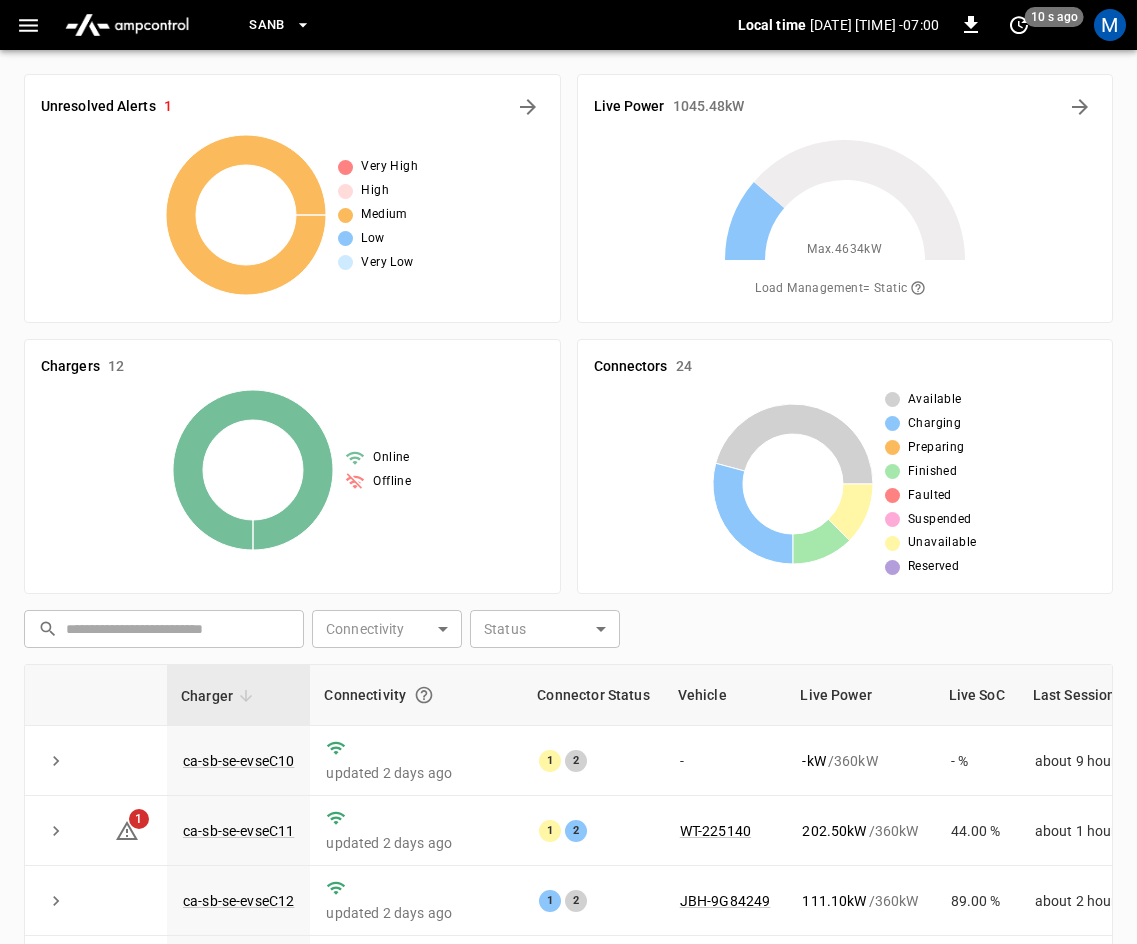 scroll, scrollTop: 458, scrollLeft: 0, axis: vertical 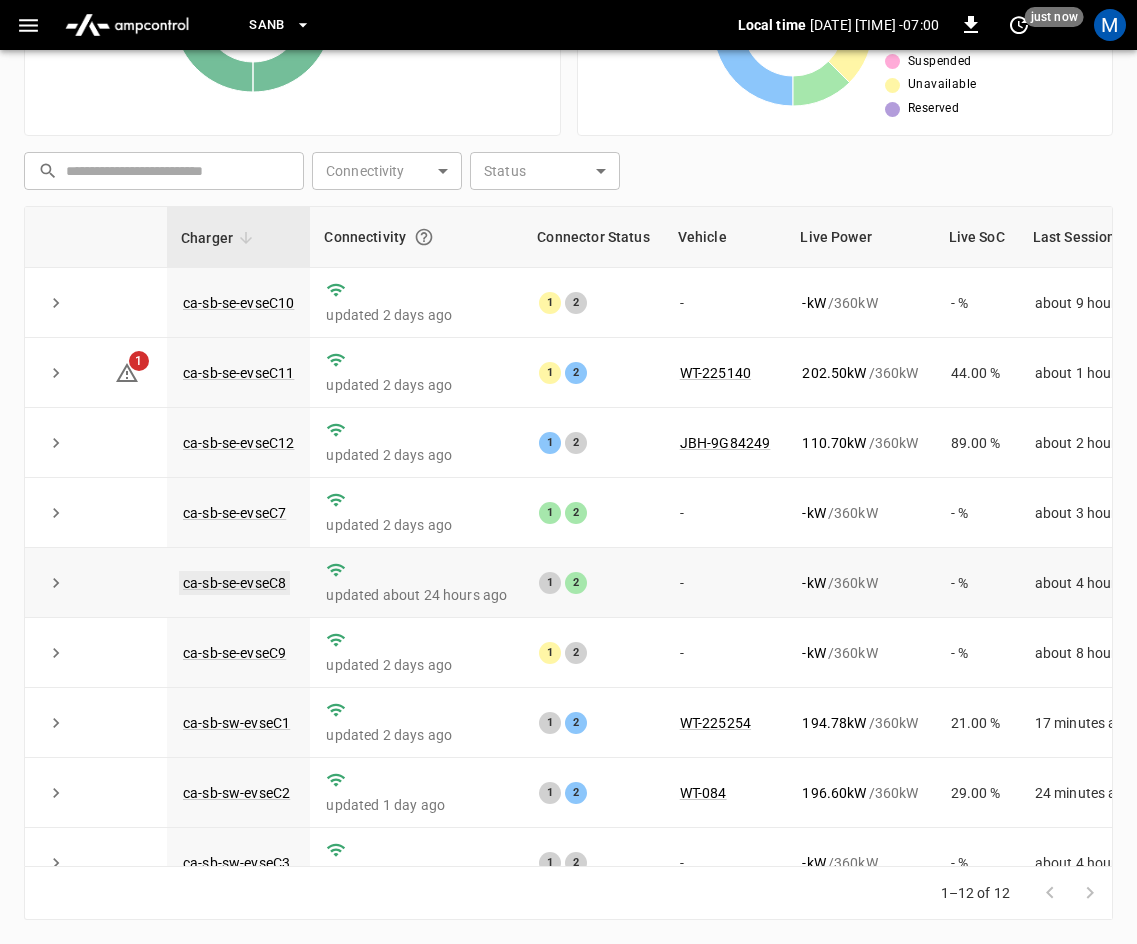 click on "ca-sb-se-evseC8" at bounding box center (234, 583) 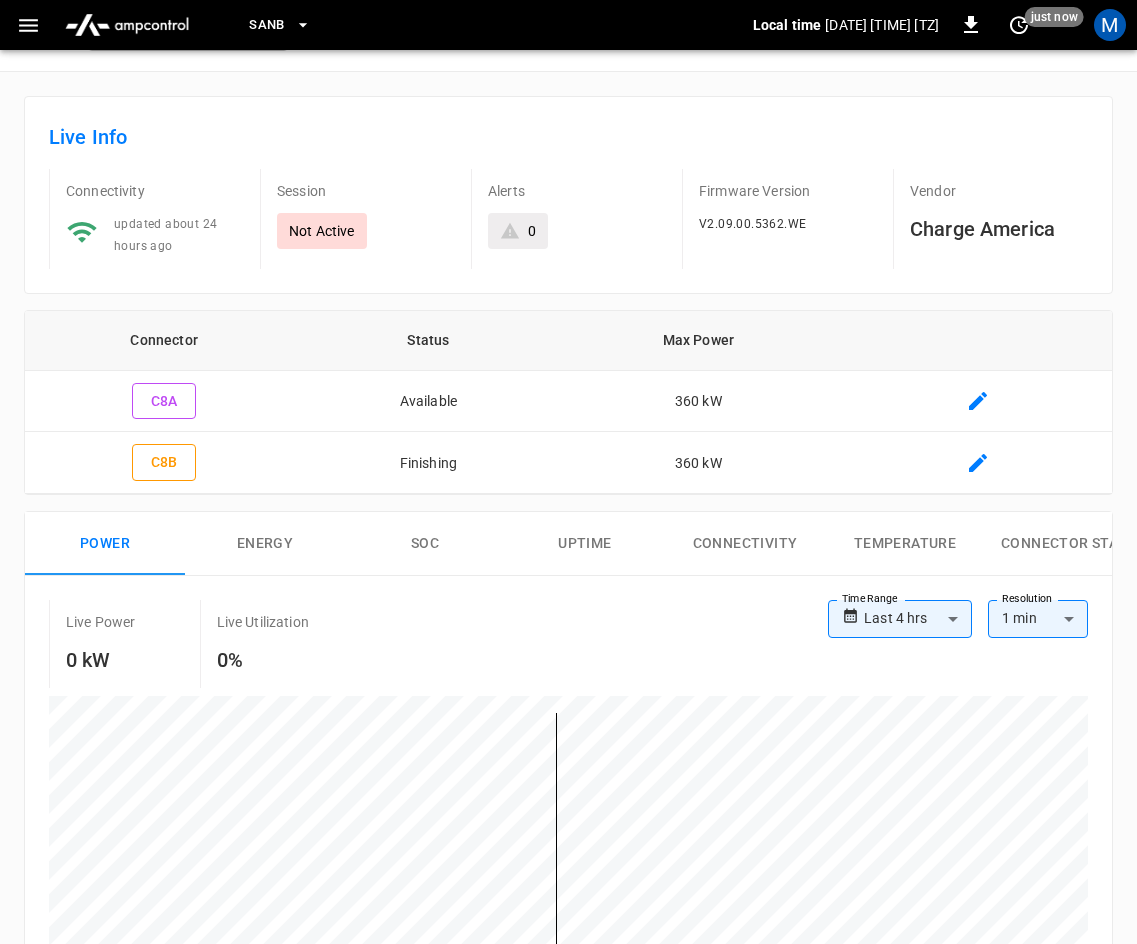 scroll, scrollTop: 0, scrollLeft: 0, axis: both 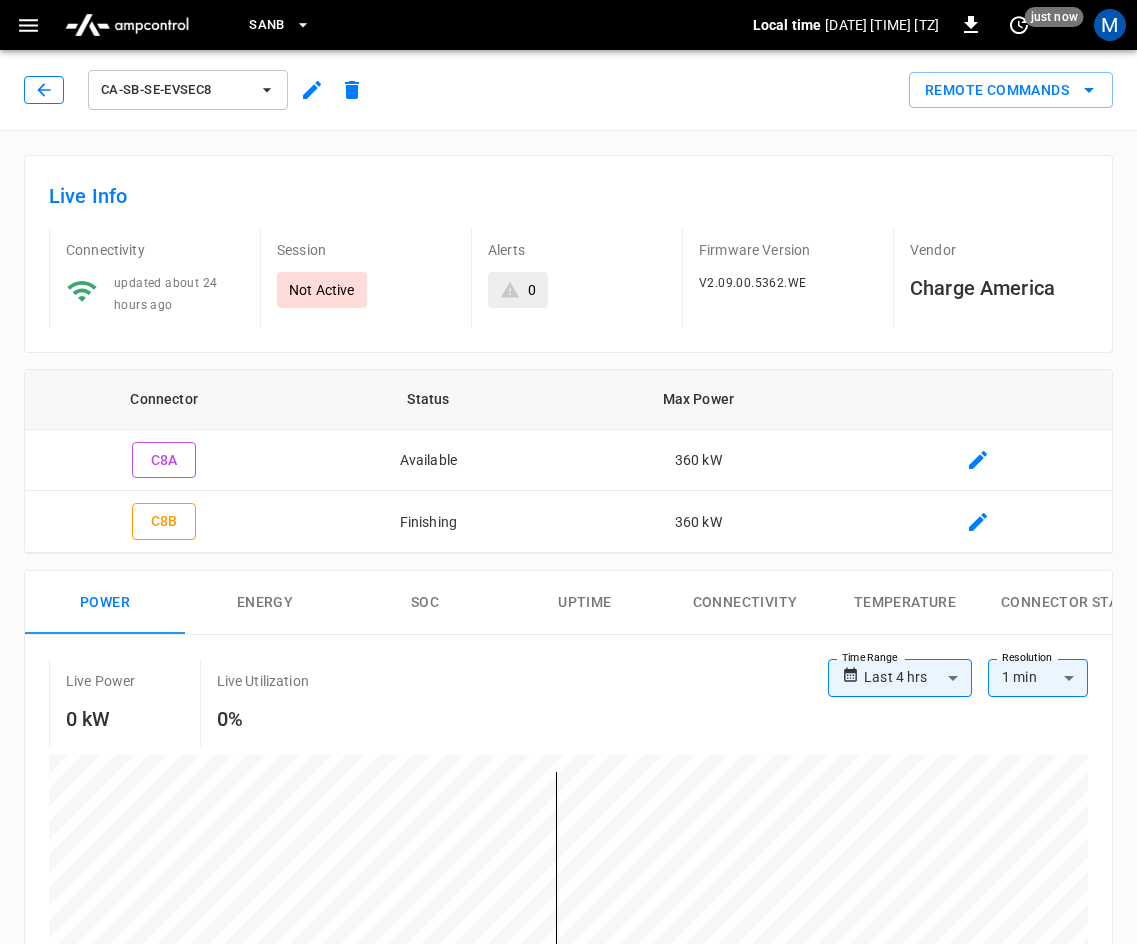 click 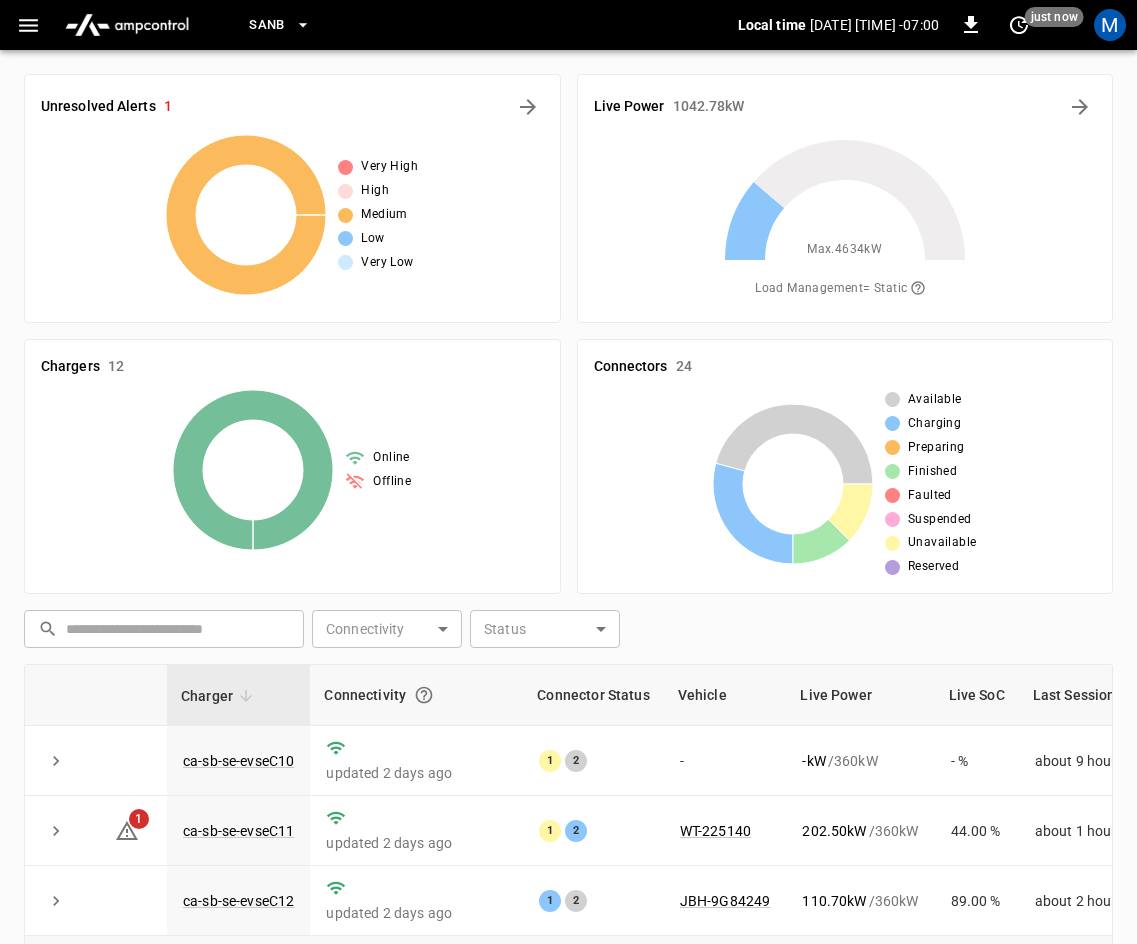 scroll, scrollTop: 458, scrollLeft: 0, axis: vertical 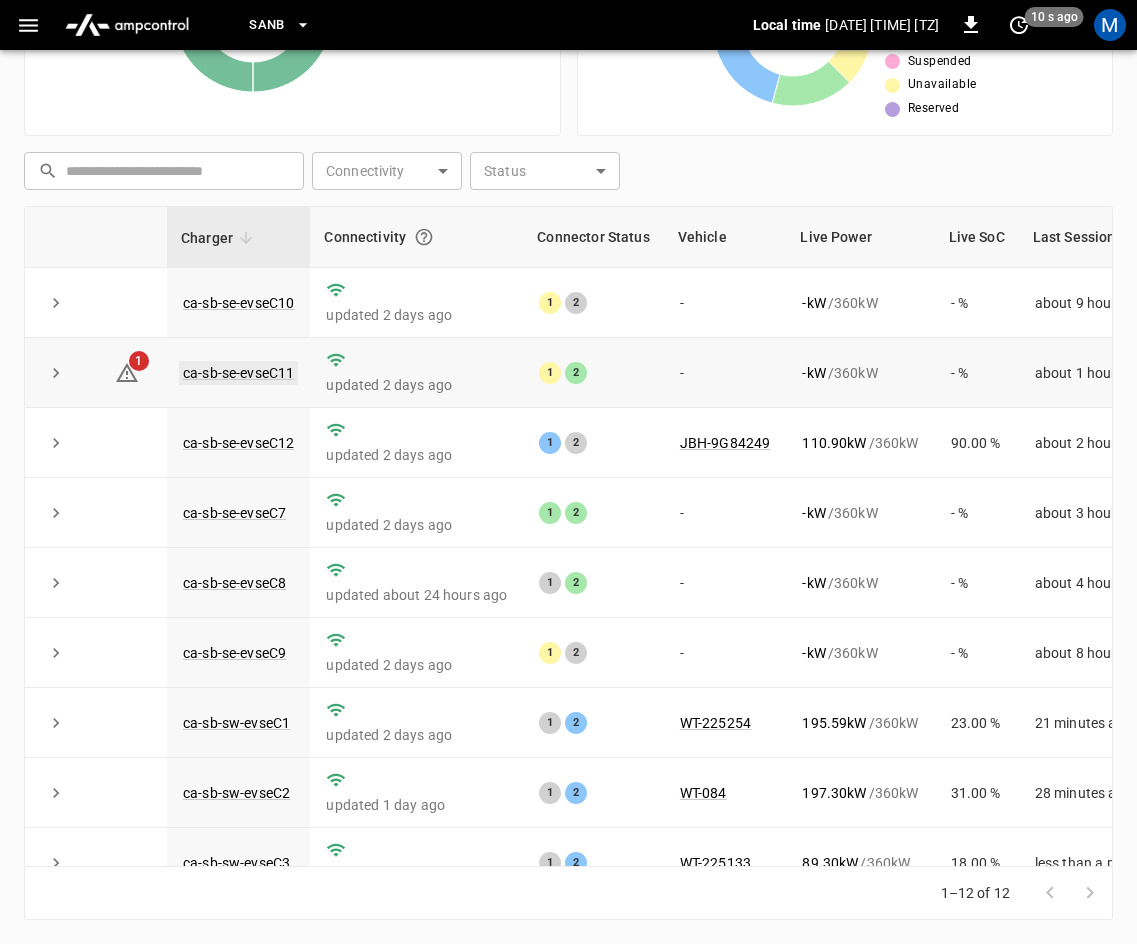click on "ca-sb-se-evseC11" at bounding box center (238, 373) 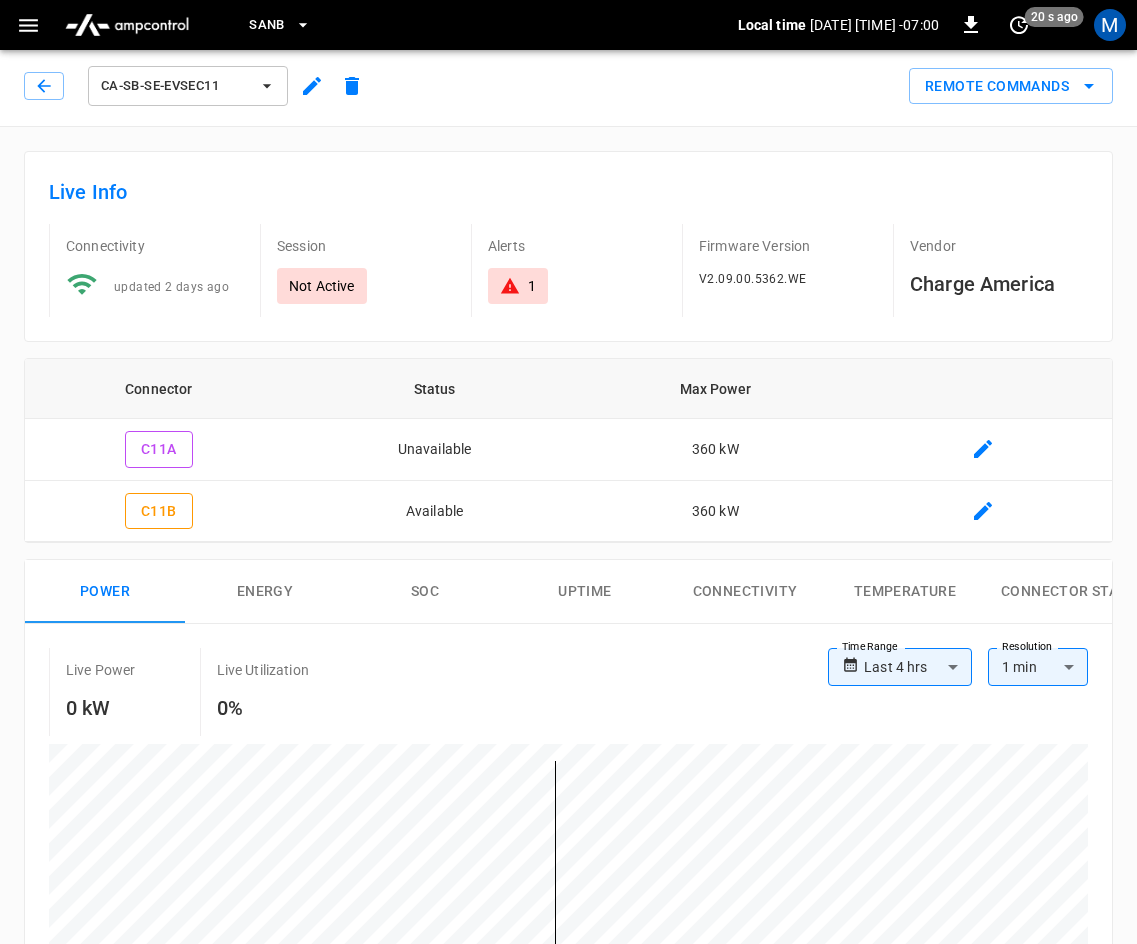scroll, scrollTop: 0, scrollLeft: 0, axis: both 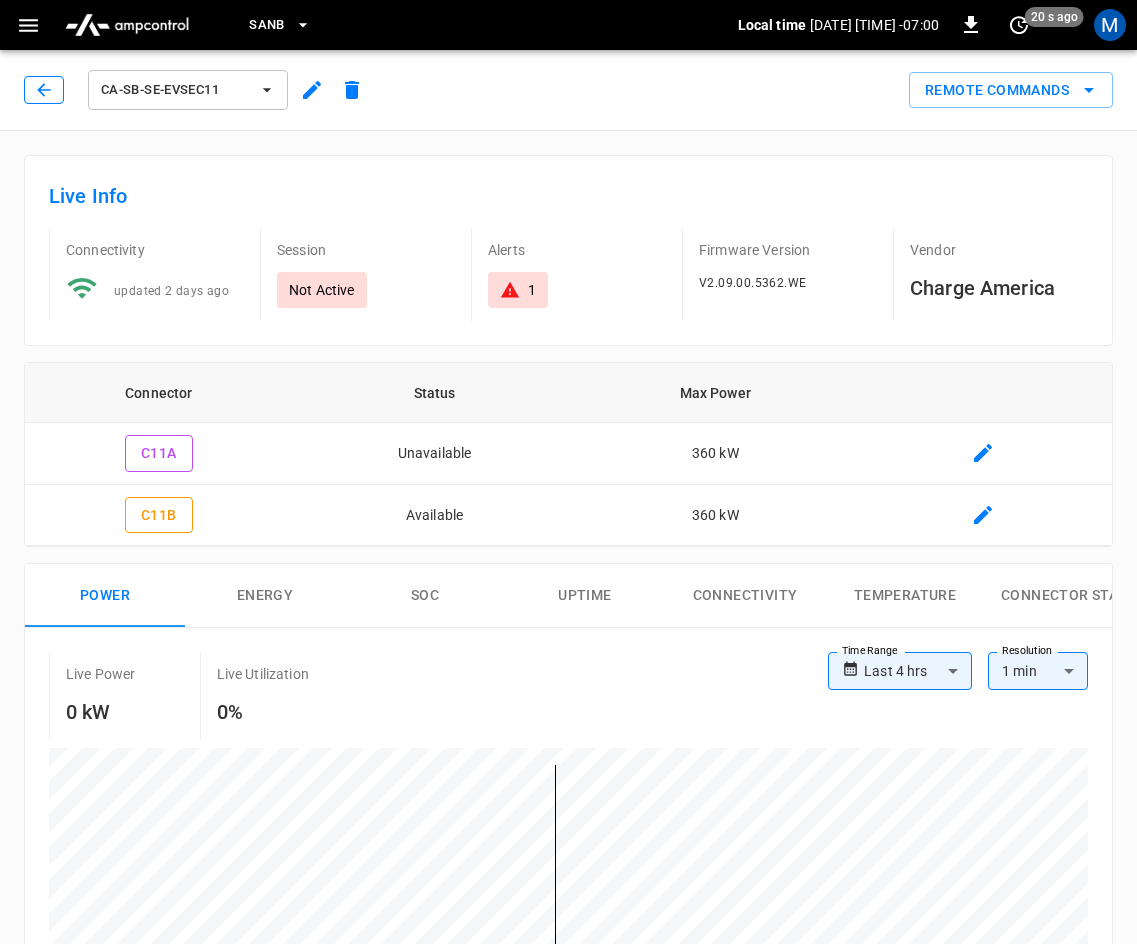 click 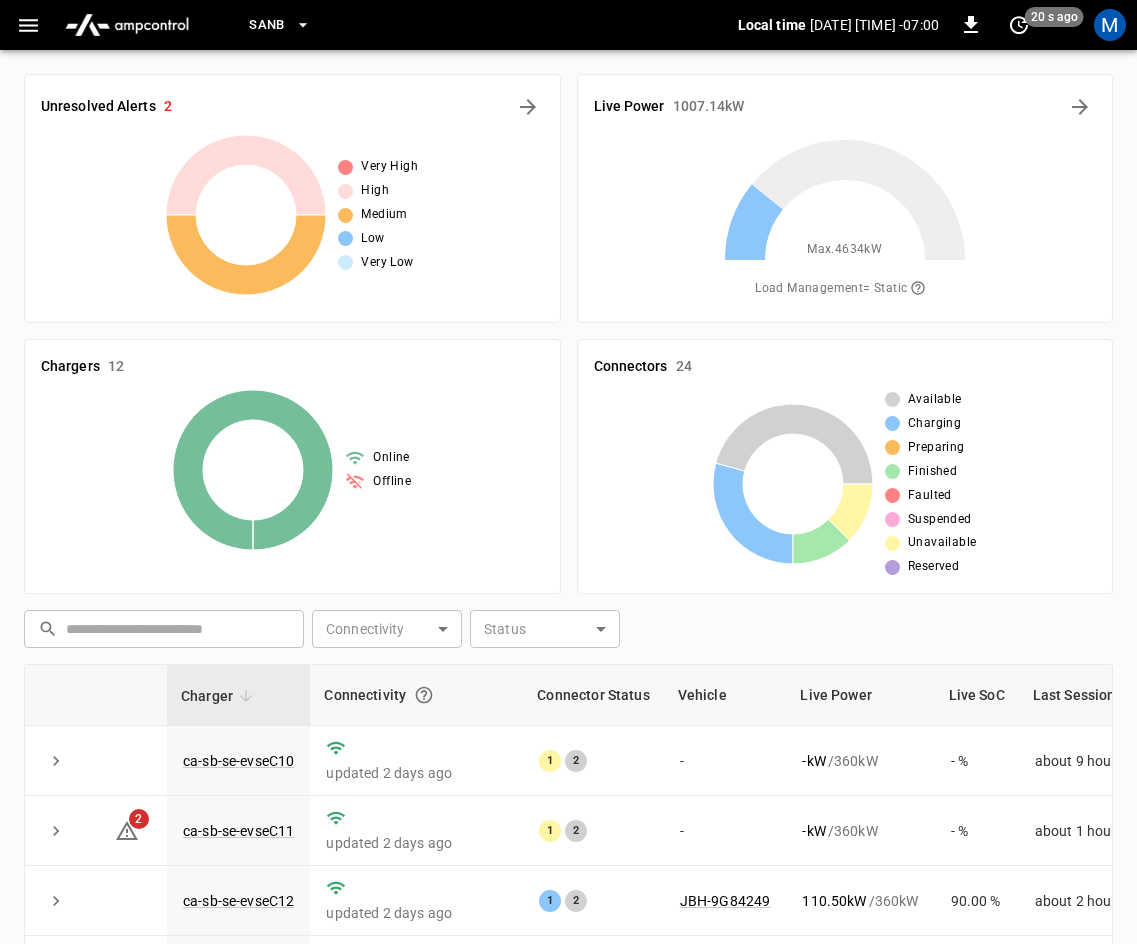 scroll, scrollTop: 458, scrollLeft: 0, axis: vertical 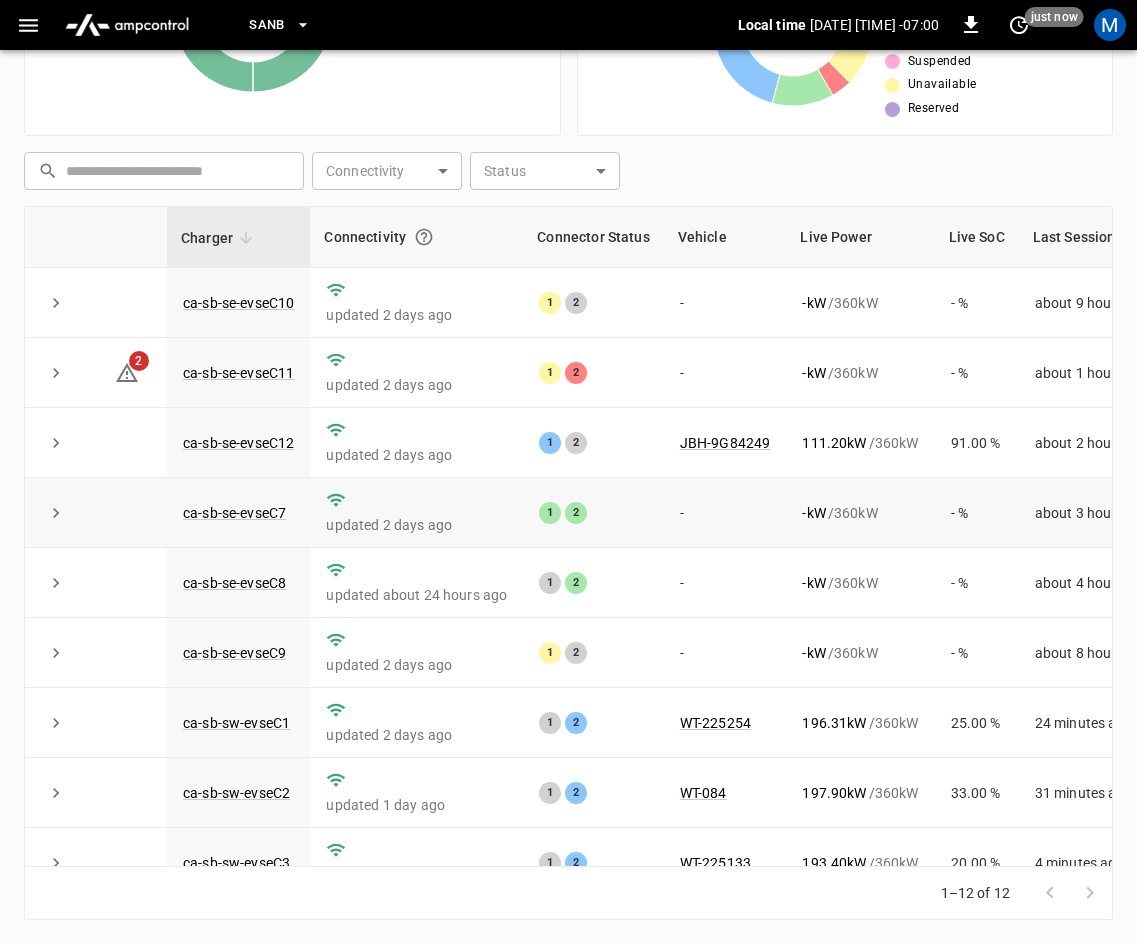 click 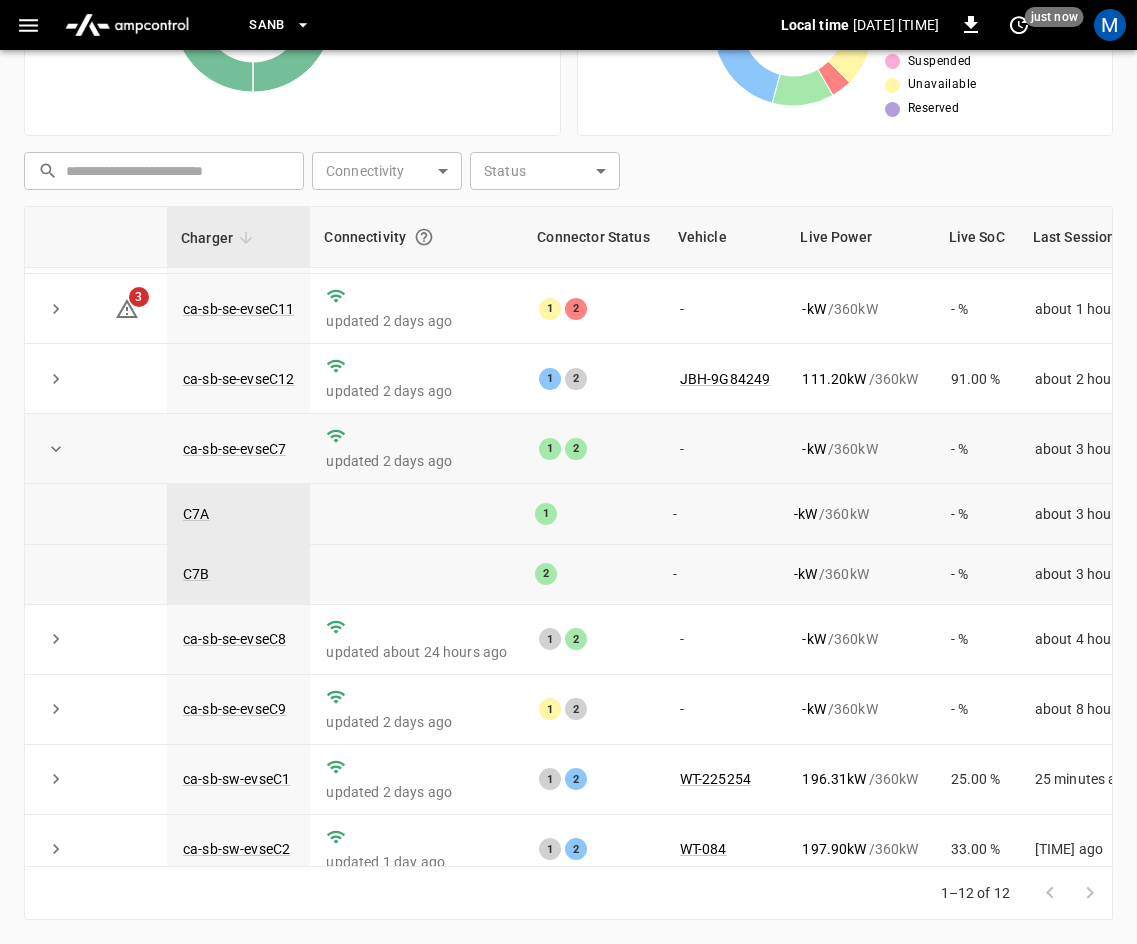 scroll, scrollTop: 100, scrollLeft: 0, axis: vertical 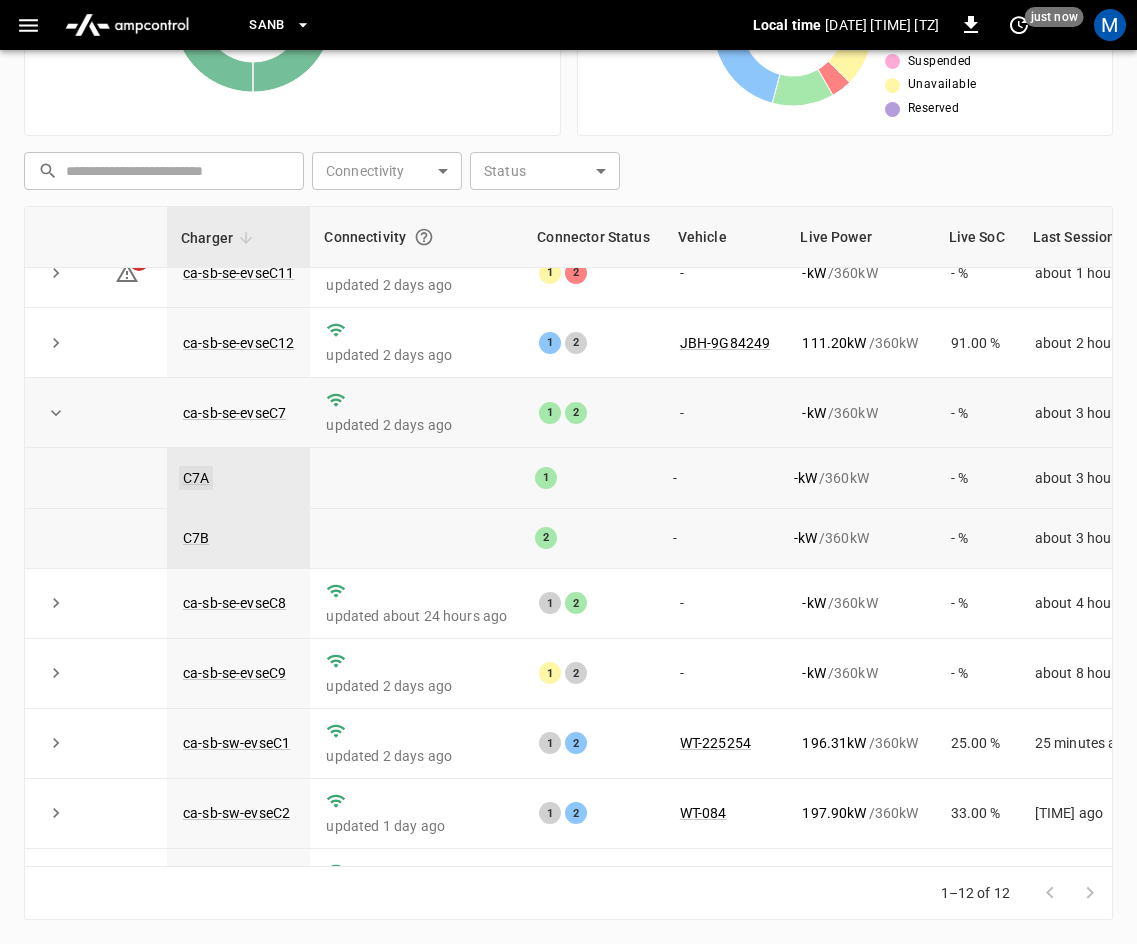 click on "C7A" at bounding box center [196, 478] 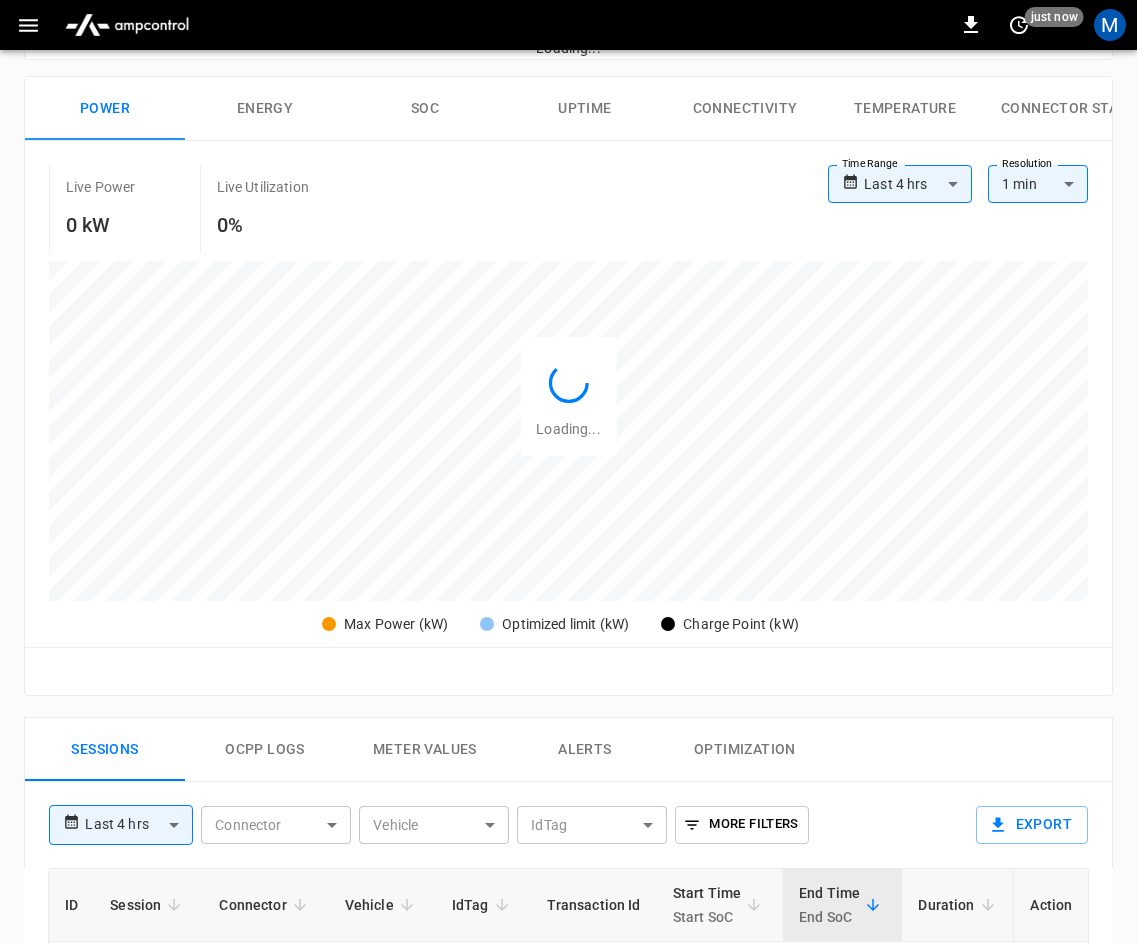 scroll, scrollTop: 0, scrollLeft: 0, axis: both 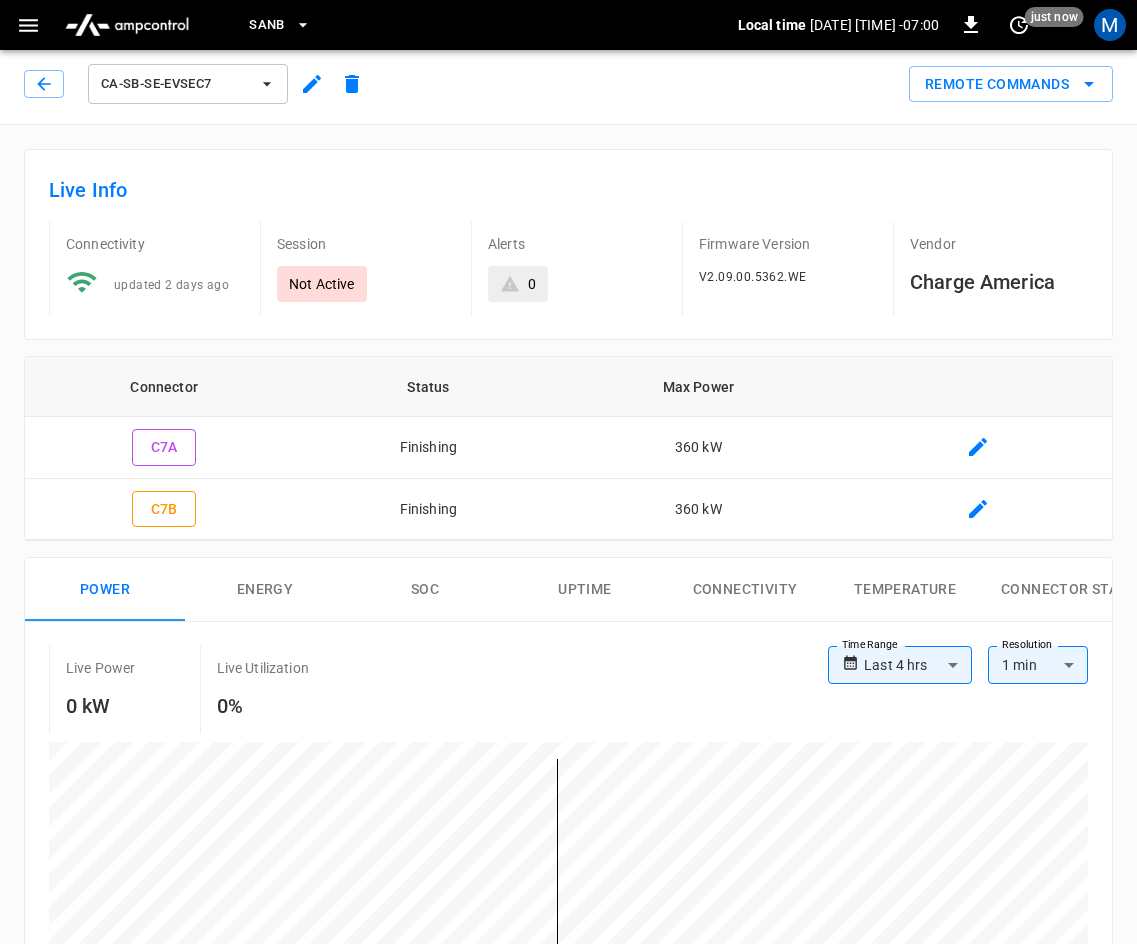 type on "**********" 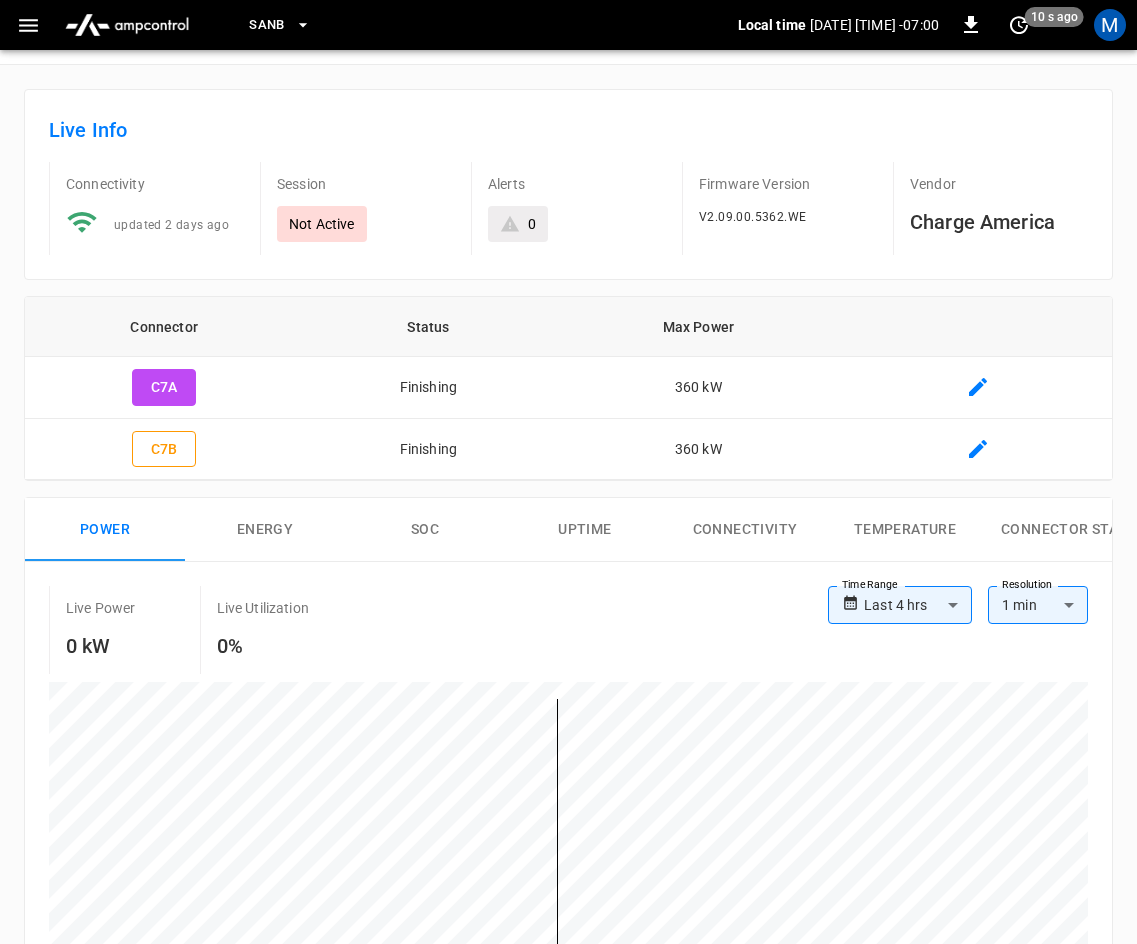 scroll, scrollTop: 0, scrollLeft: 0, axis: both 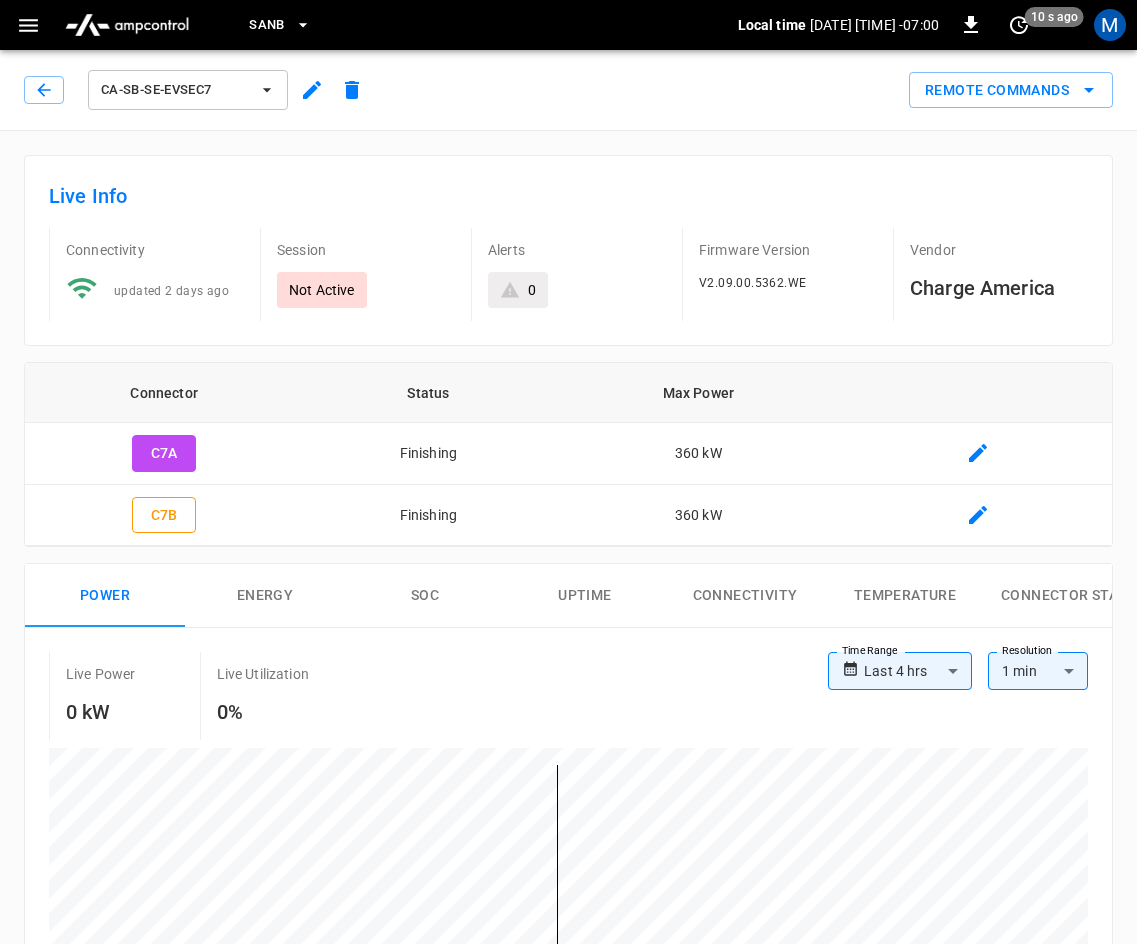 click on "ca-sb-se-evseC7" at bounding box center [194, 86] 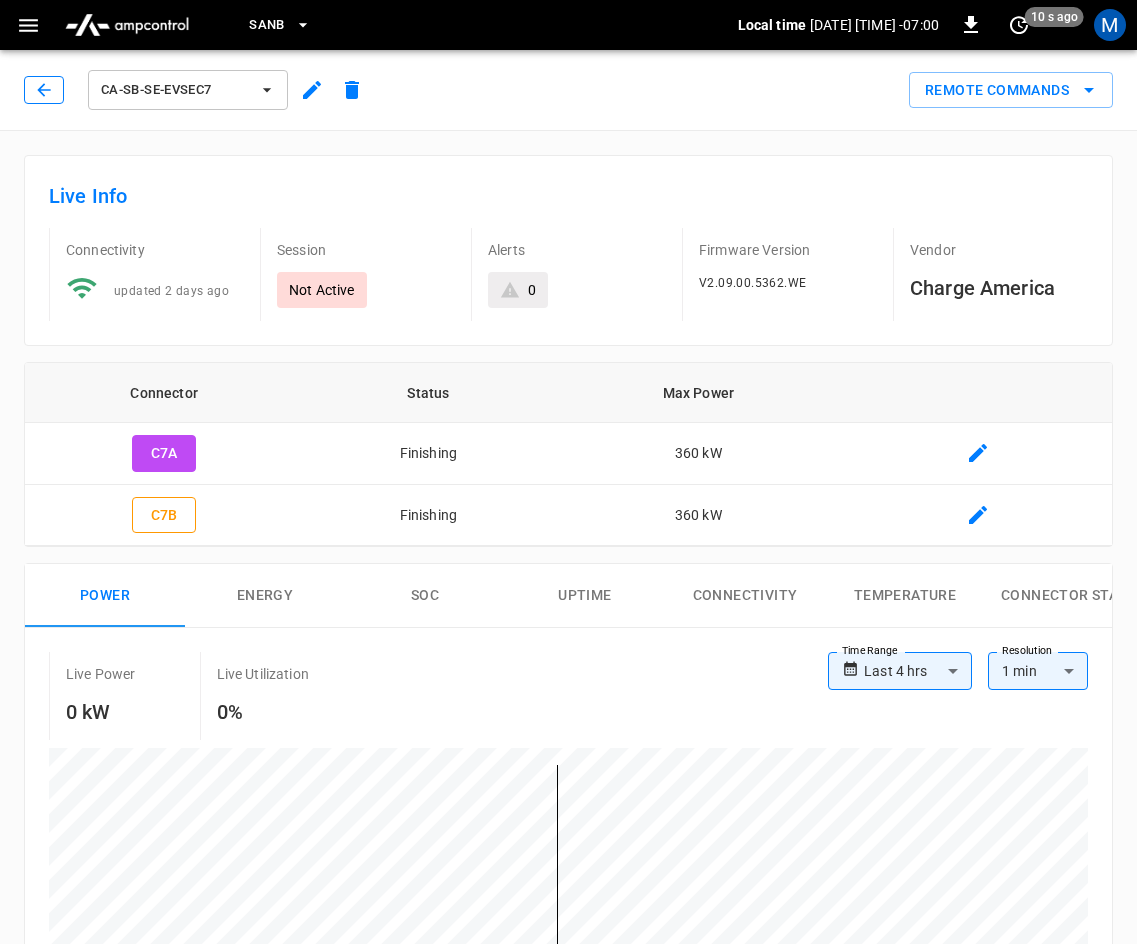 click 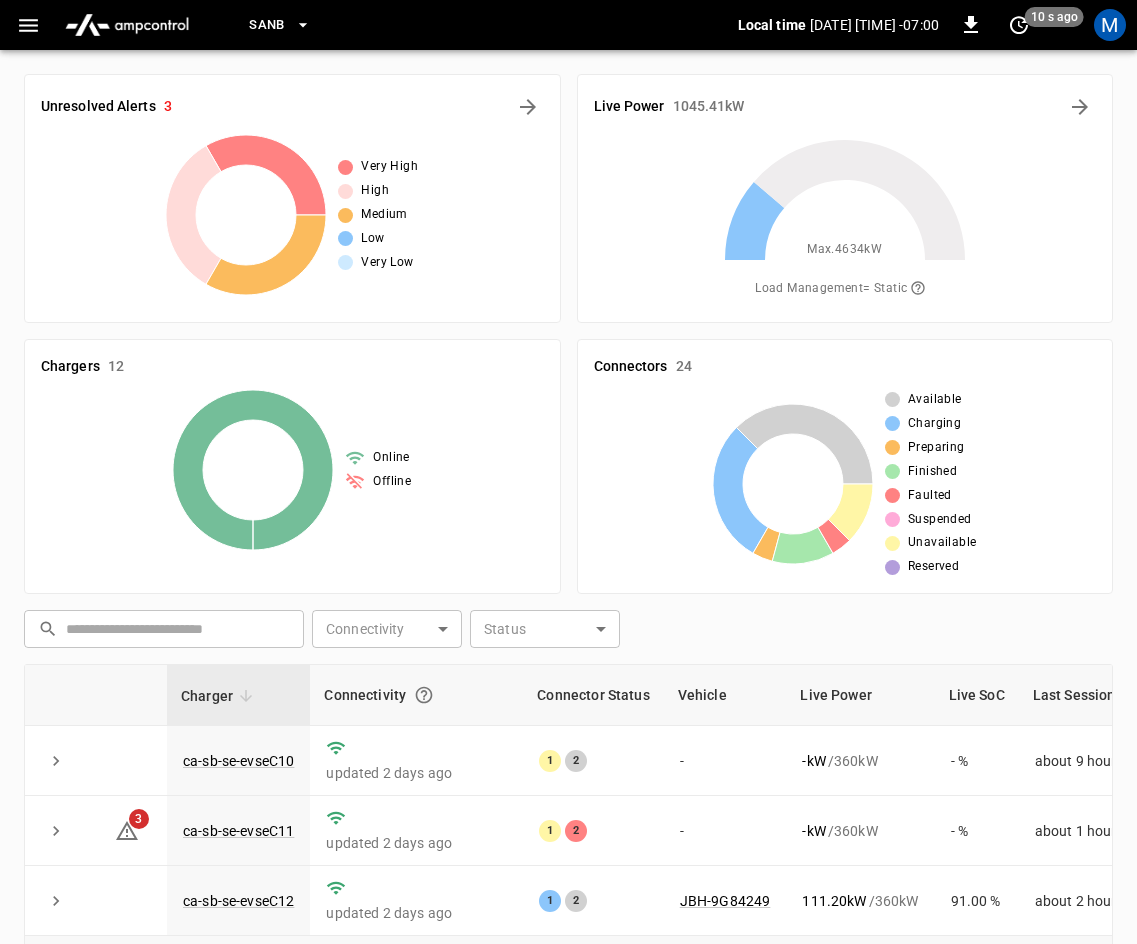 scroll, scrollTop: 458, scrollLeft: 0, axis: vertical 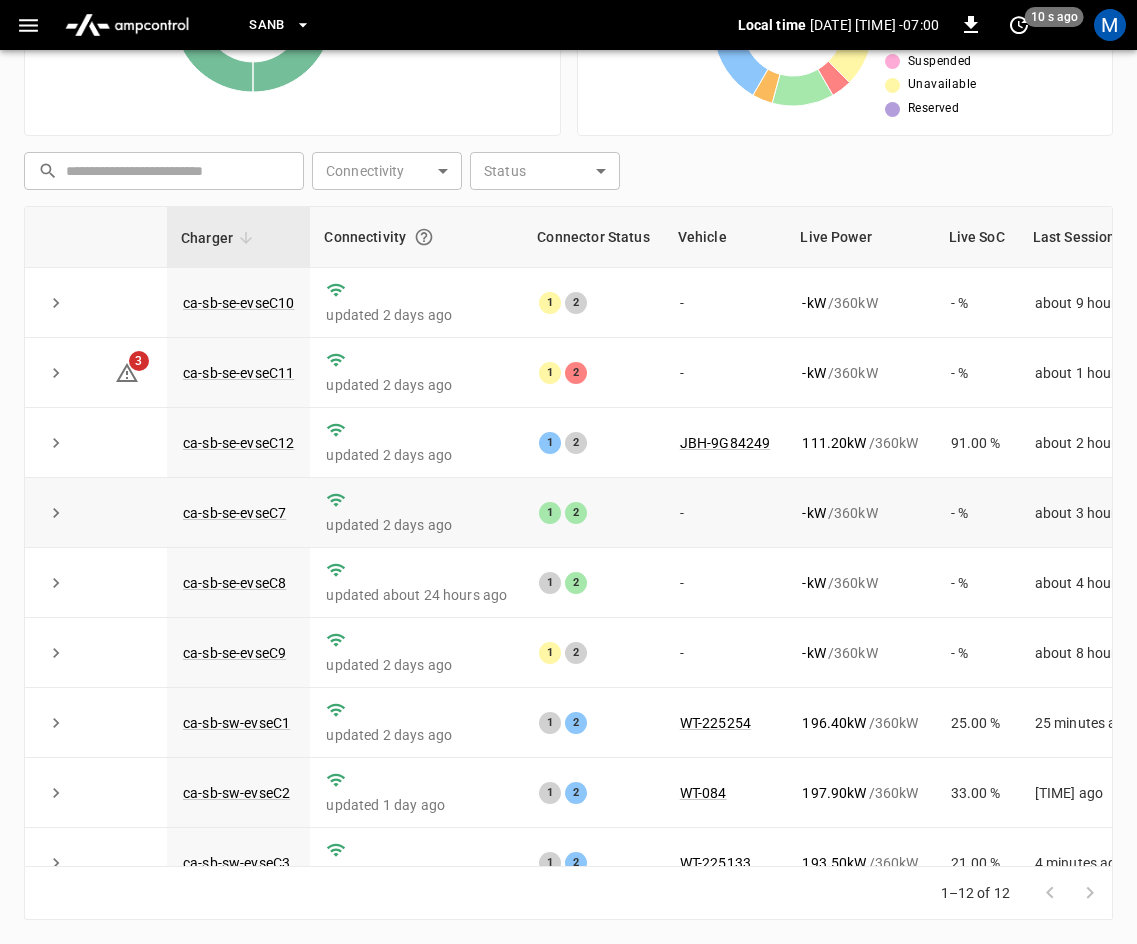 click 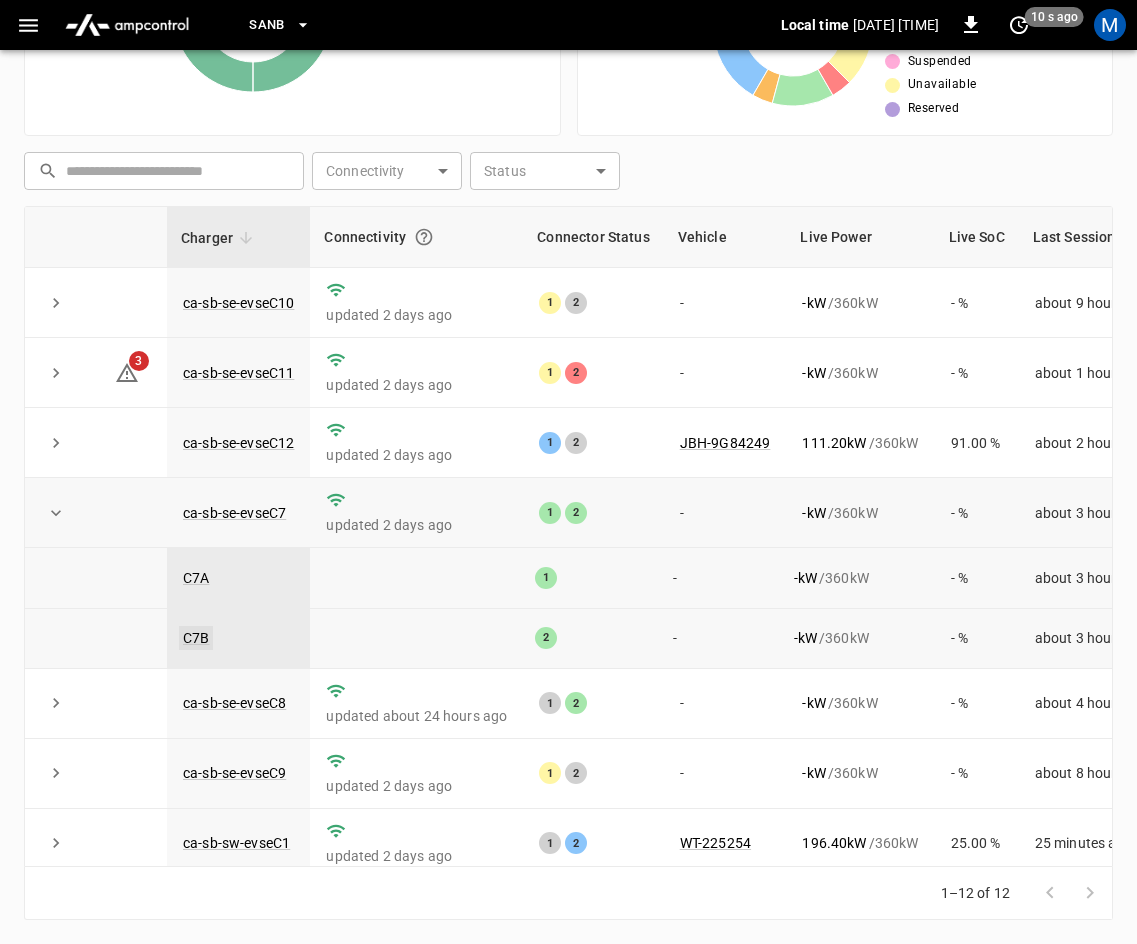 click on "C7B" at bounding box center [196, 638] 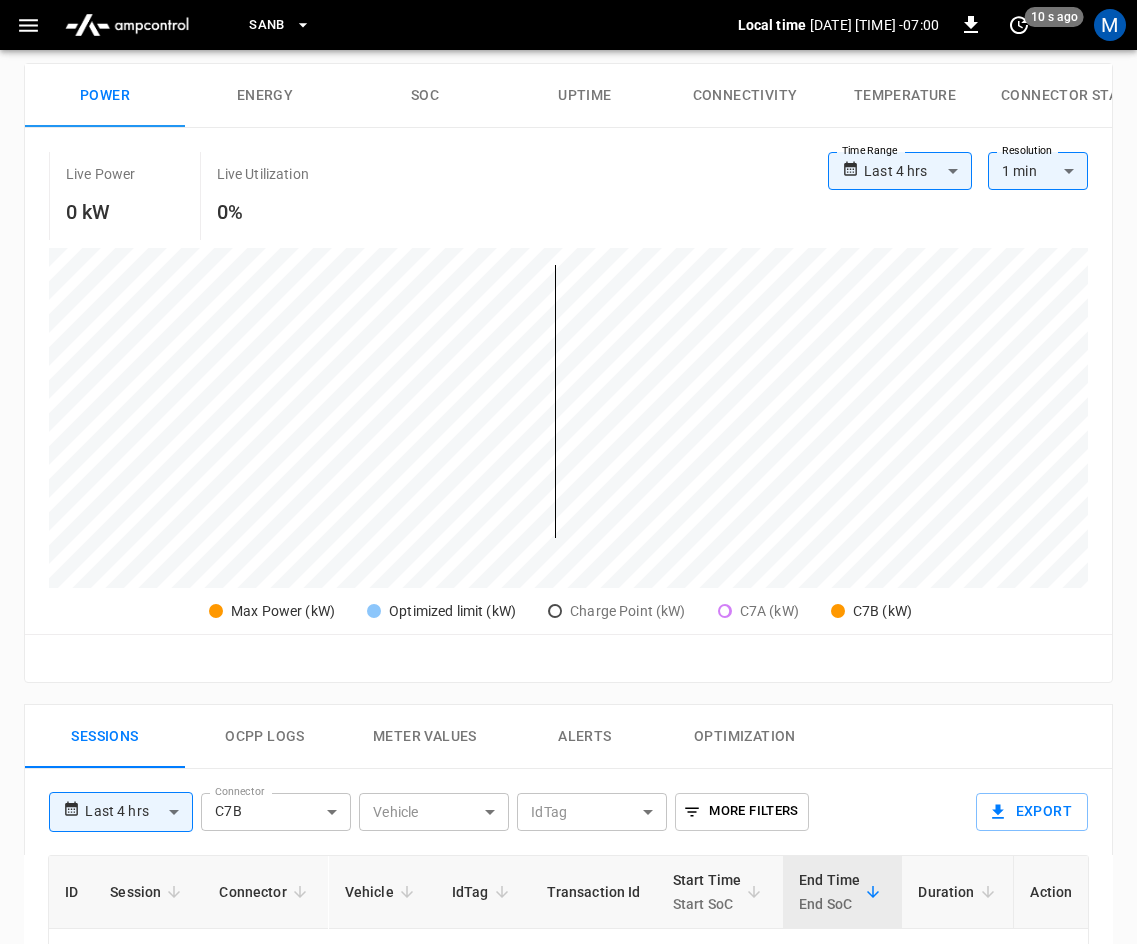type on "**********" 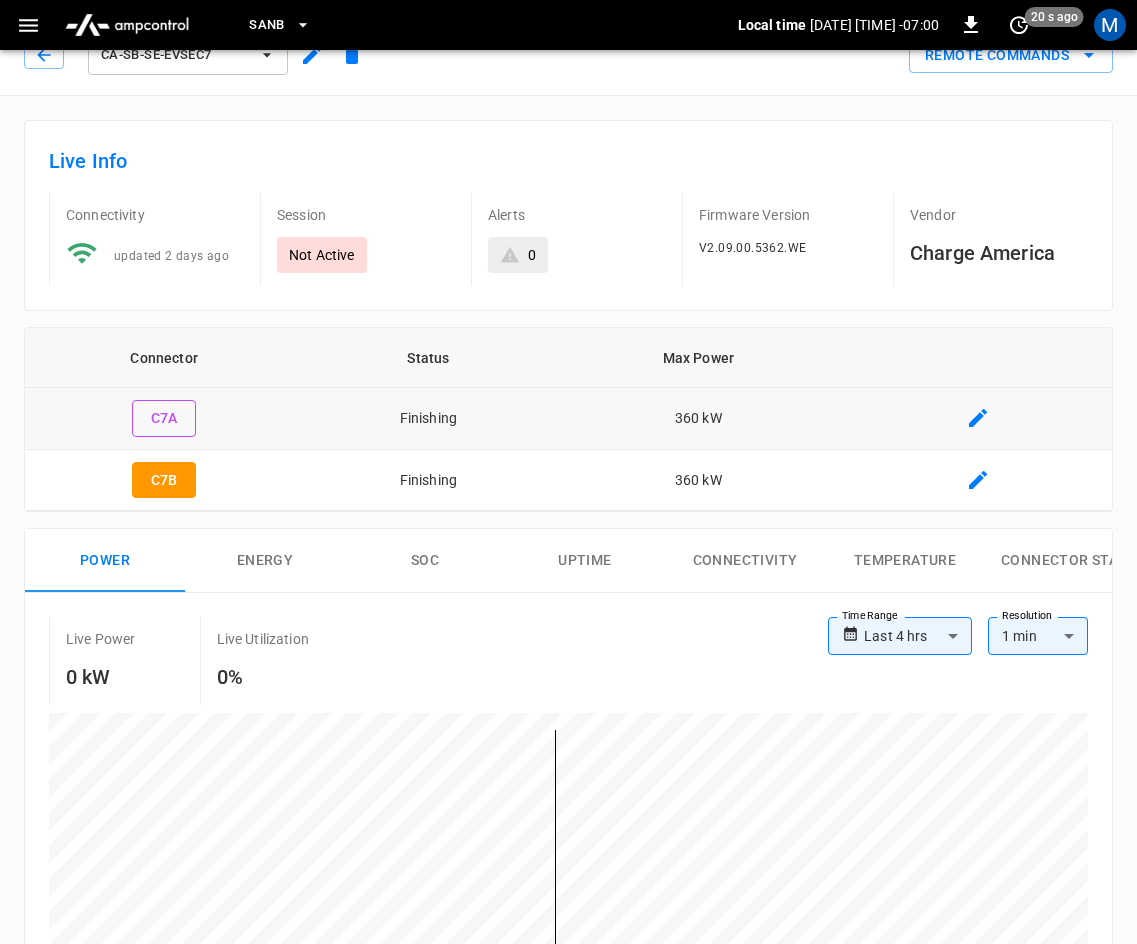 scroll, scrollTop: 0, scrollLeft: 0, axis: both 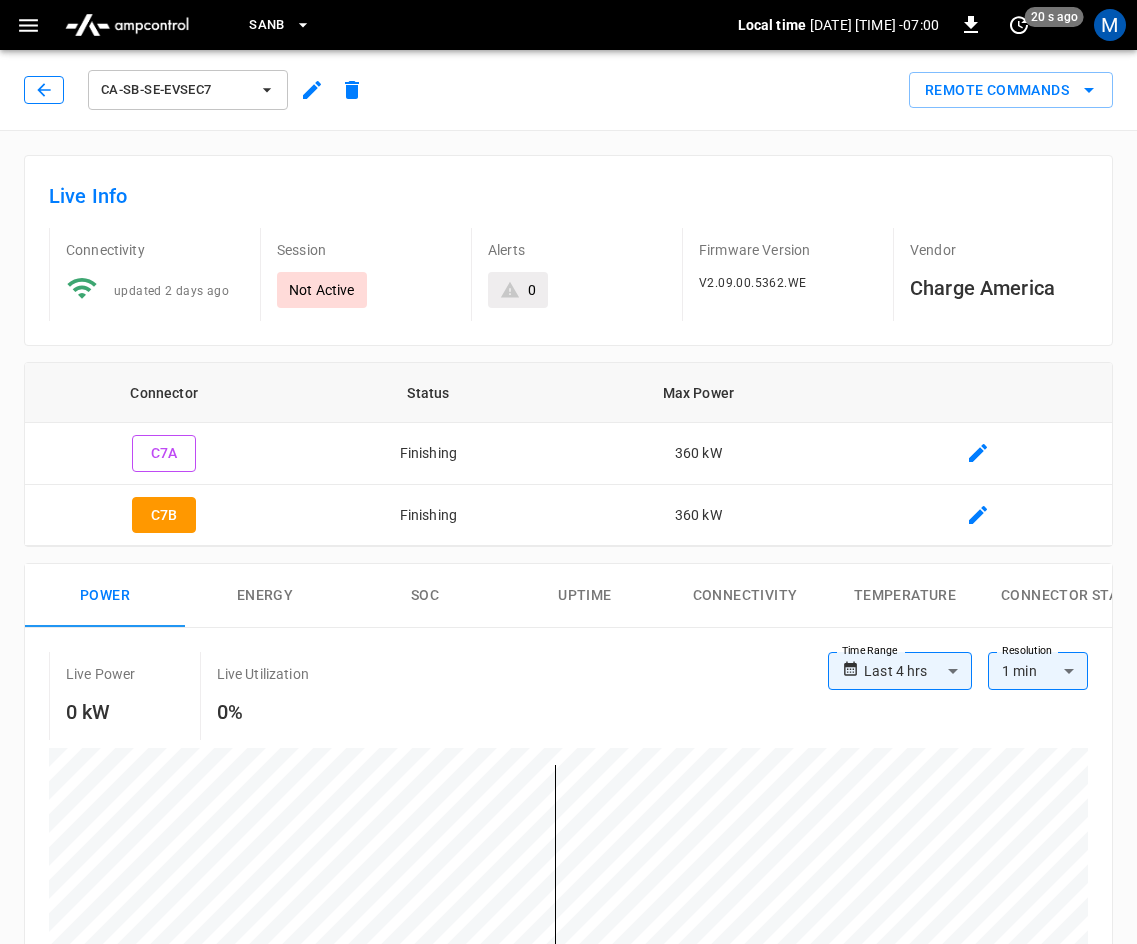click 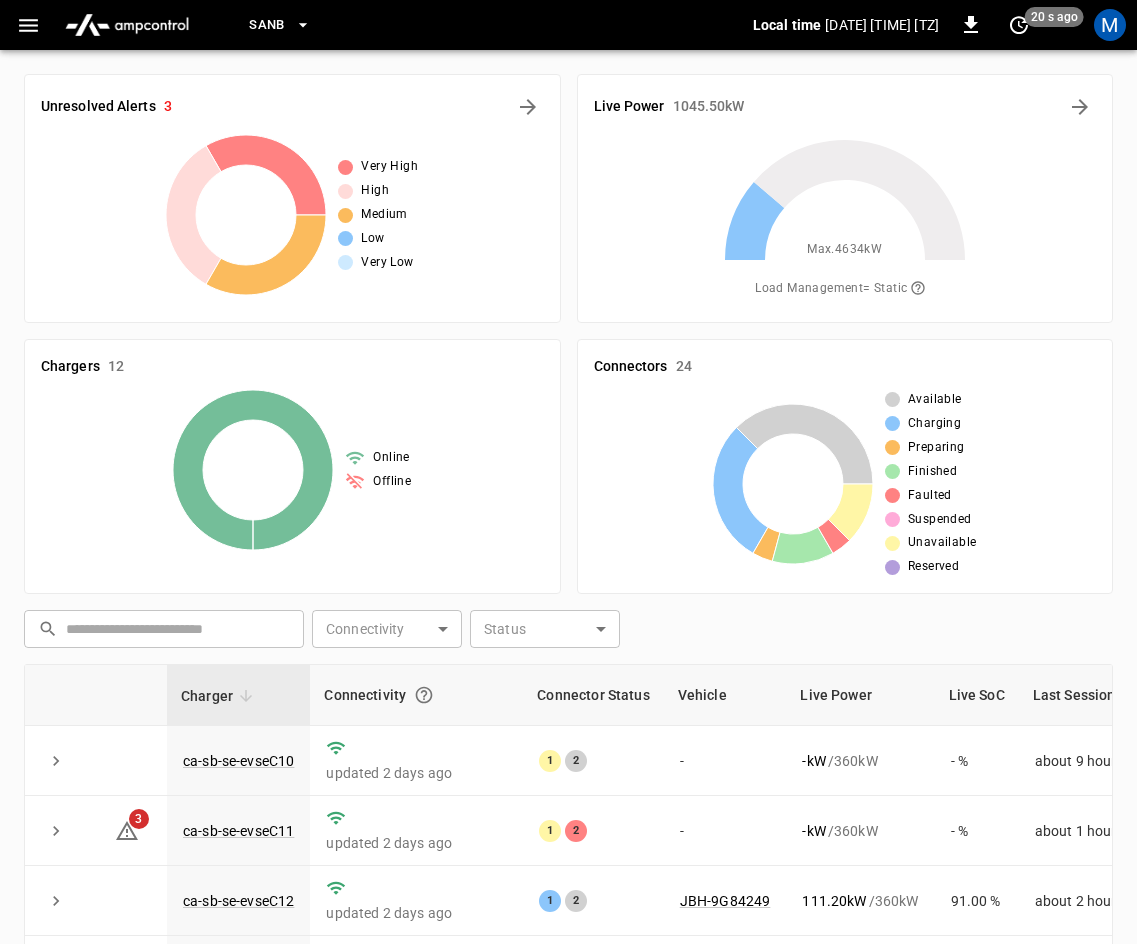scroll, scrollTop: 458, scrollLeft: 0, axis: vertical 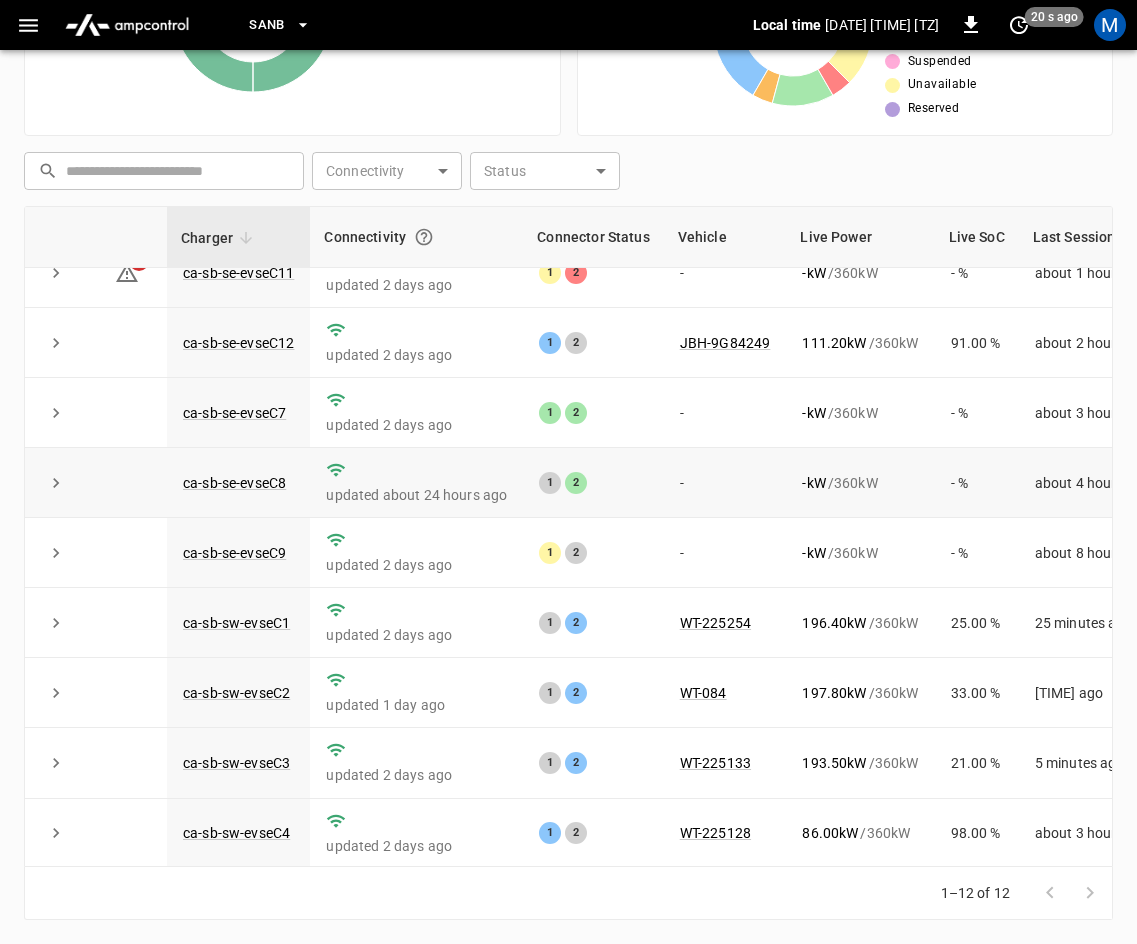 click 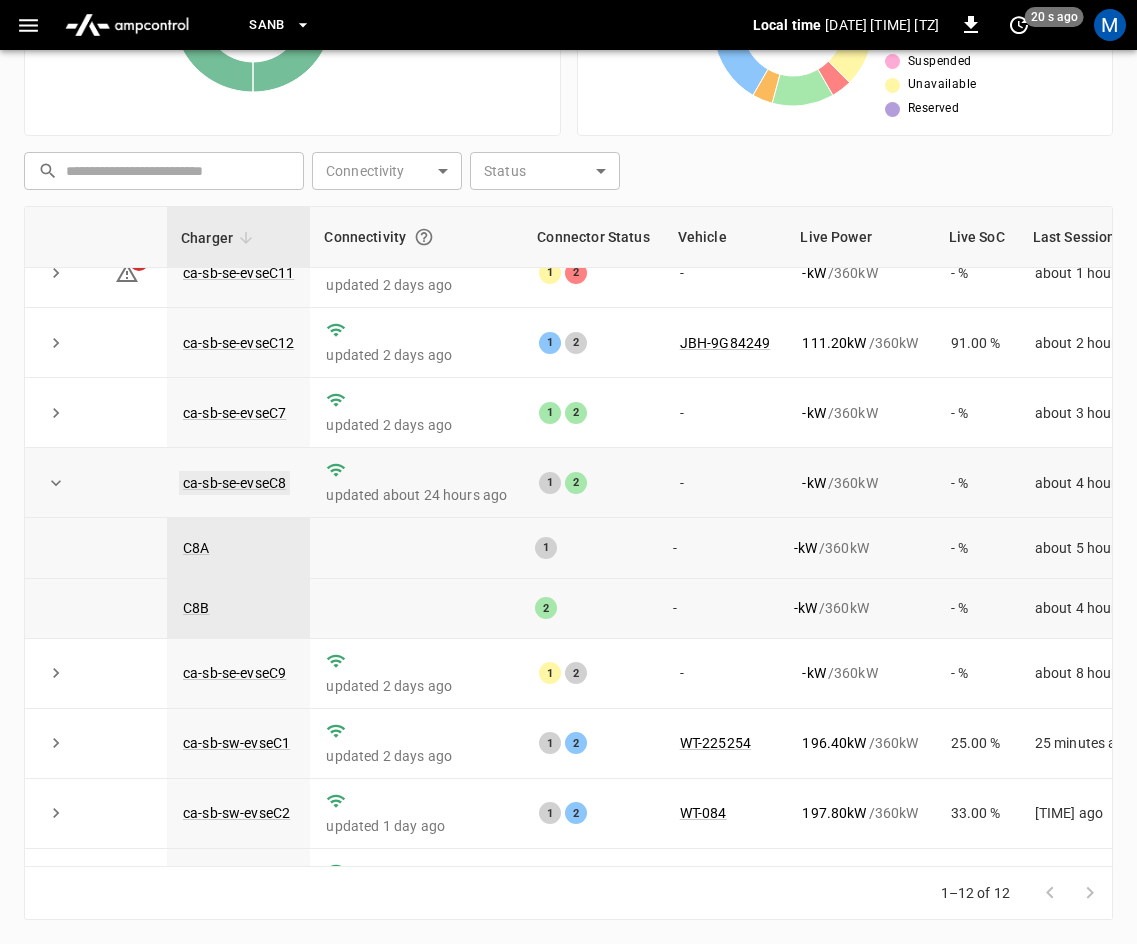 click on "ca-sb-se-evseC8" at bounding box center (234, 483) 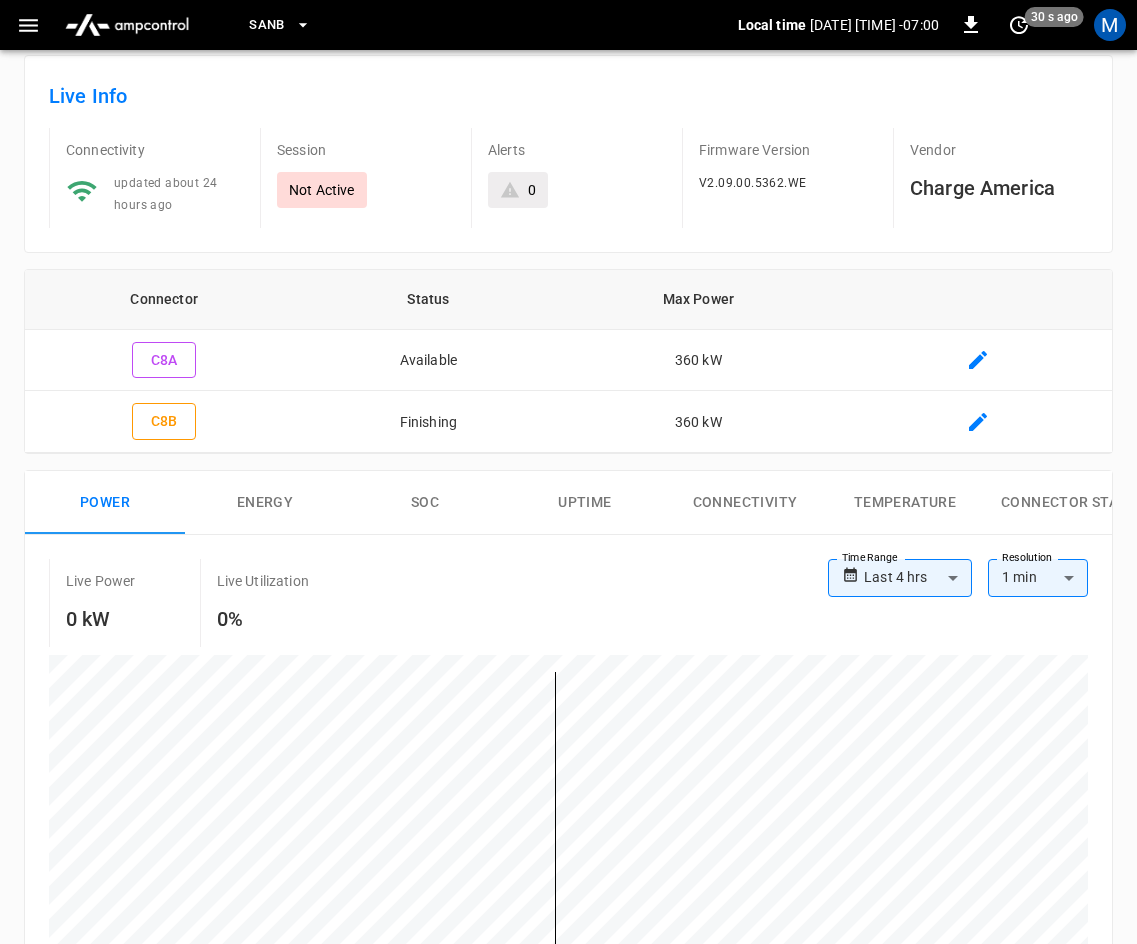 scroll, scrollTop: 0, scrollLeft: 0, axis: both 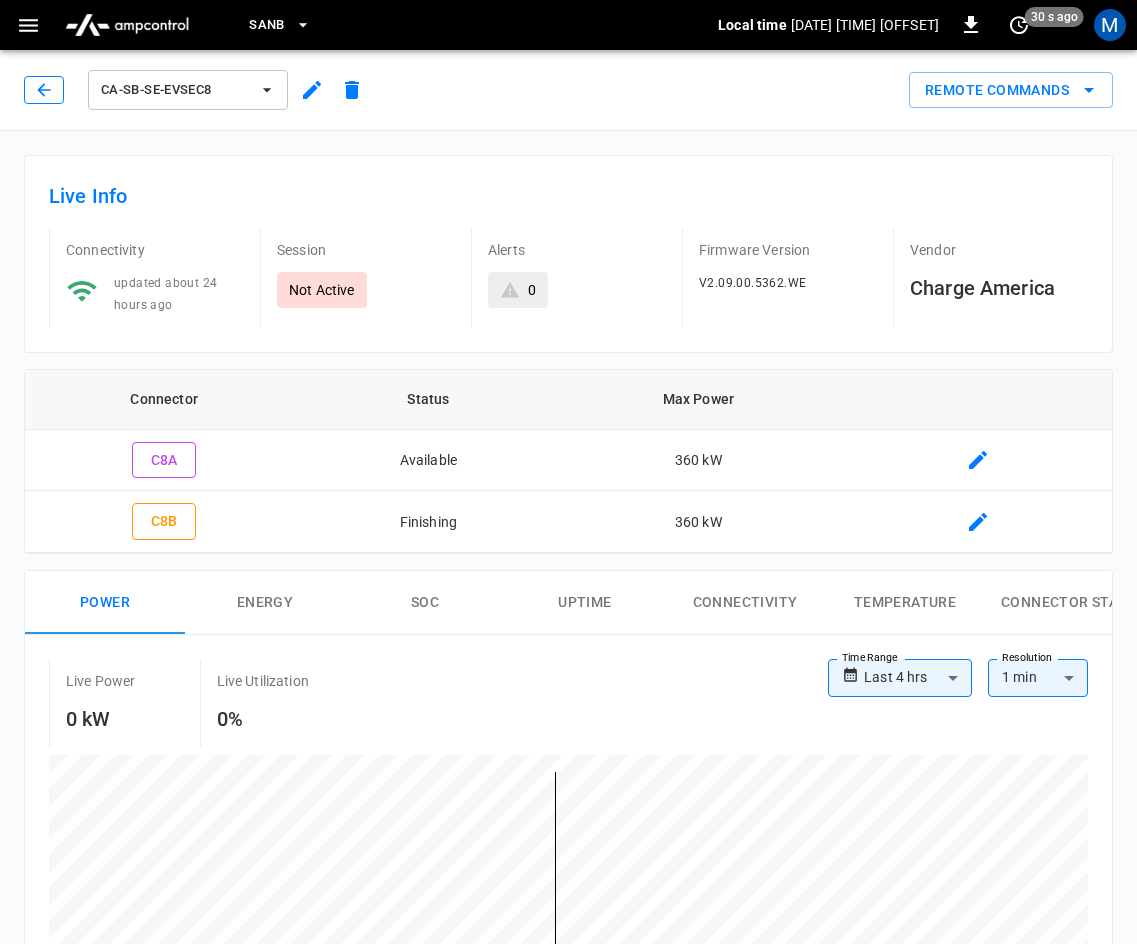 click 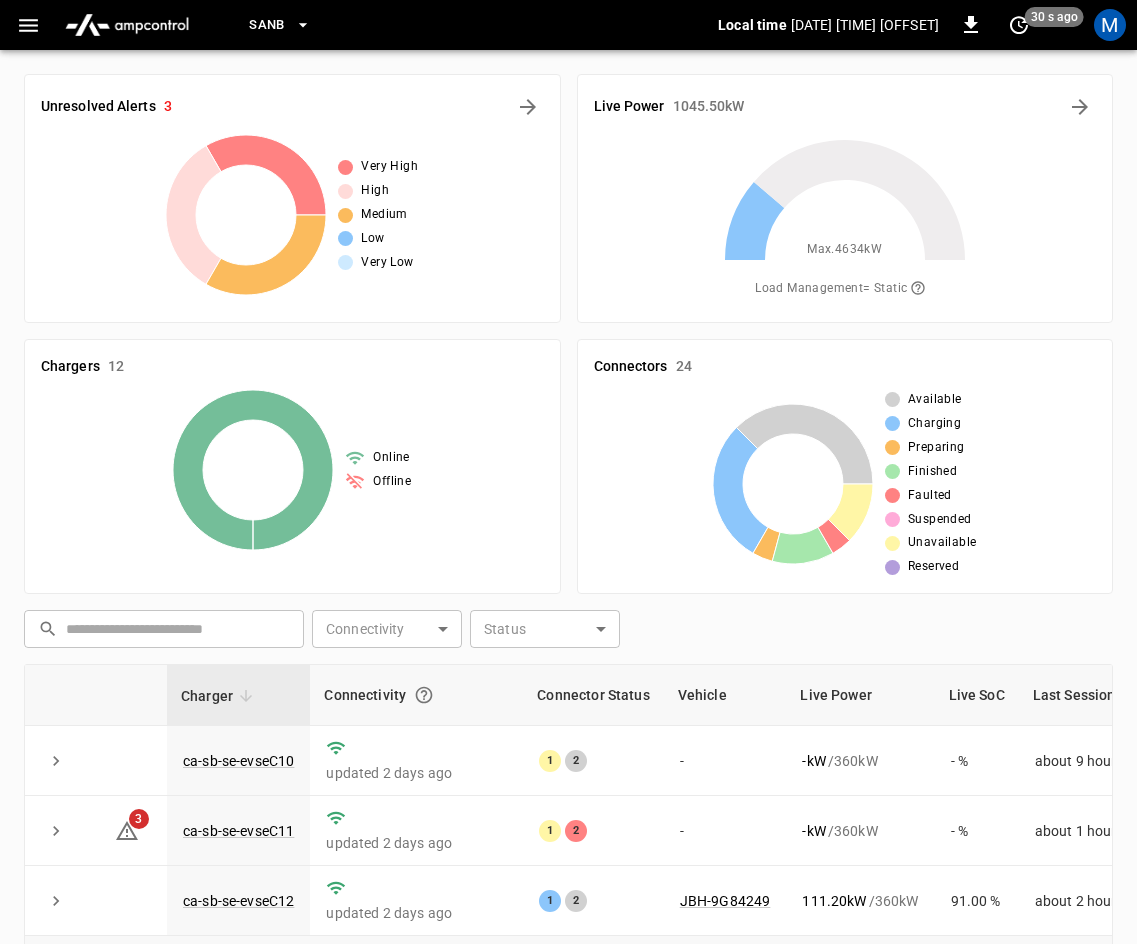 scroll, scrollTop: 458, scrollLeft: 0, axis: vertical 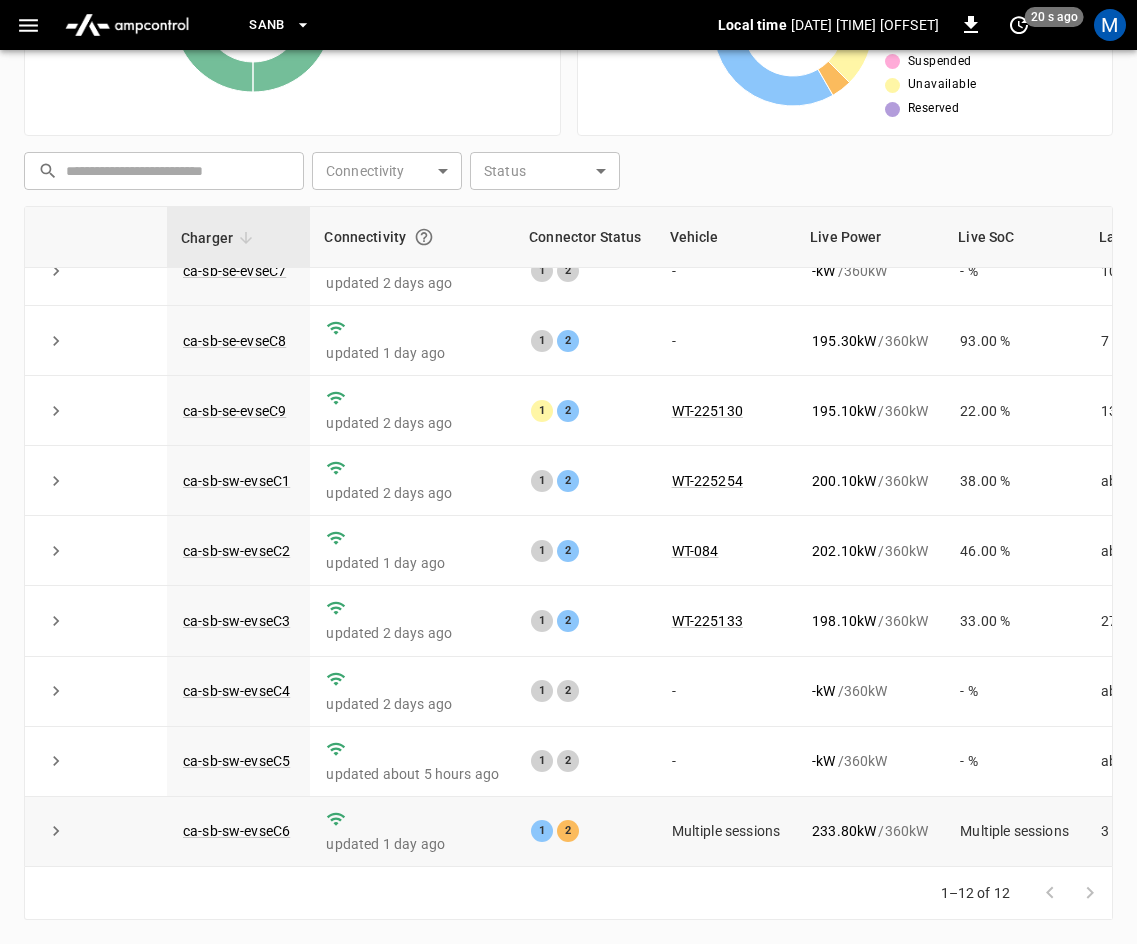 click 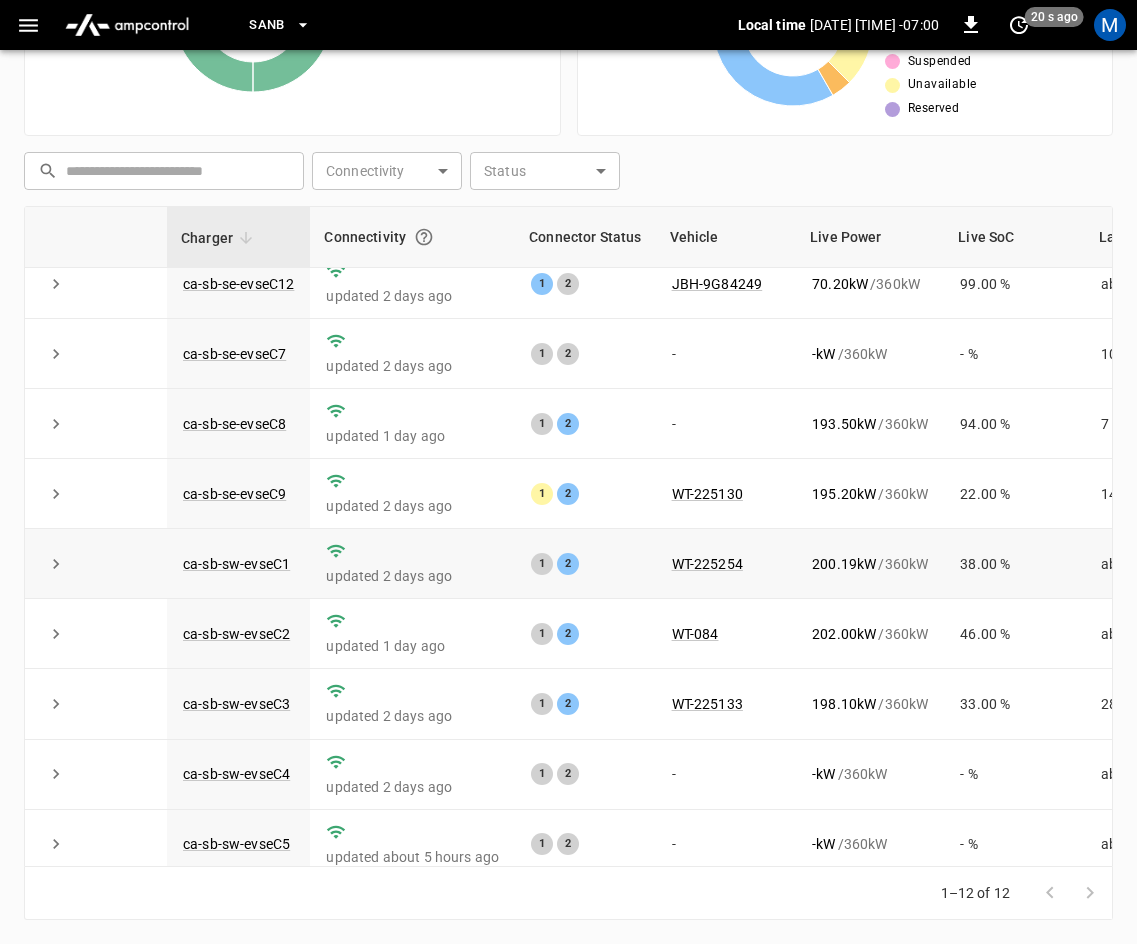 scroll, scrollTop: 0, scrollLeft: 0, axis: both 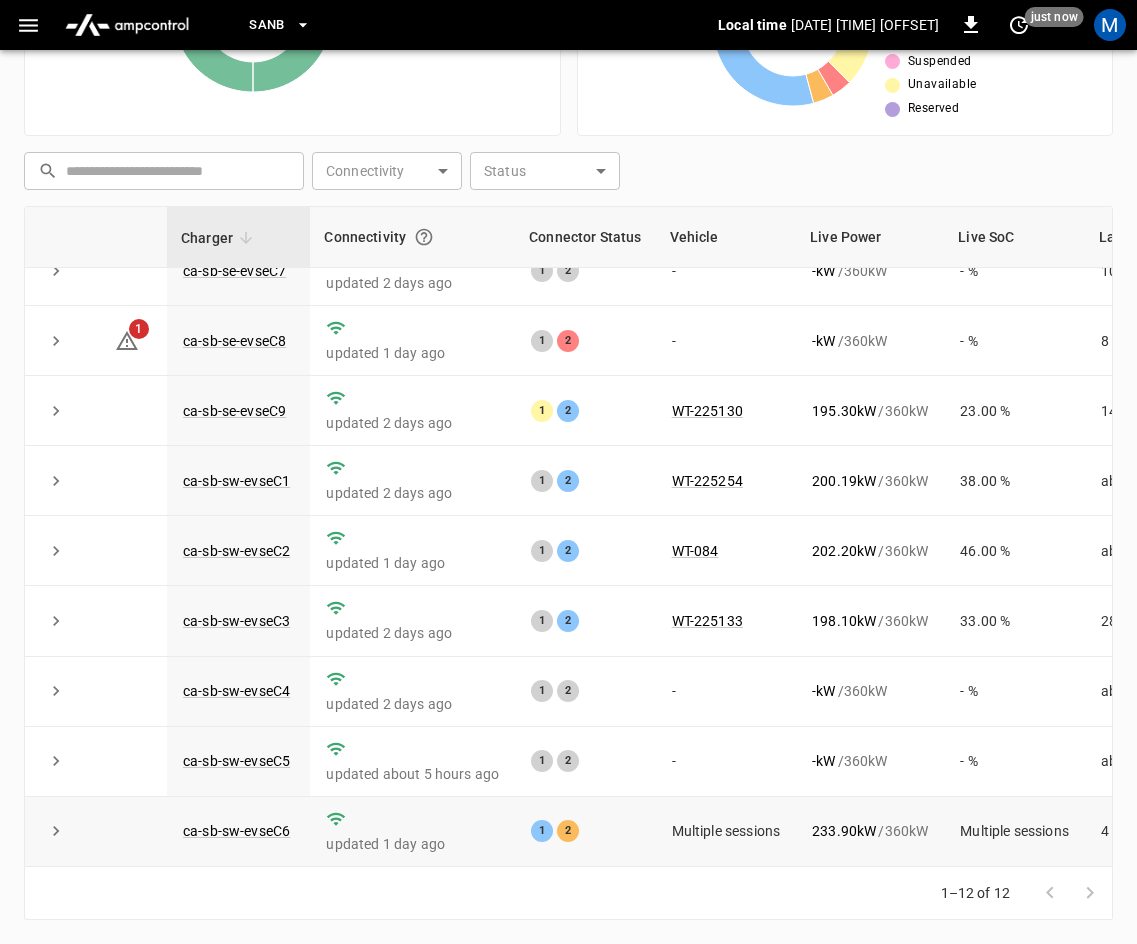 click 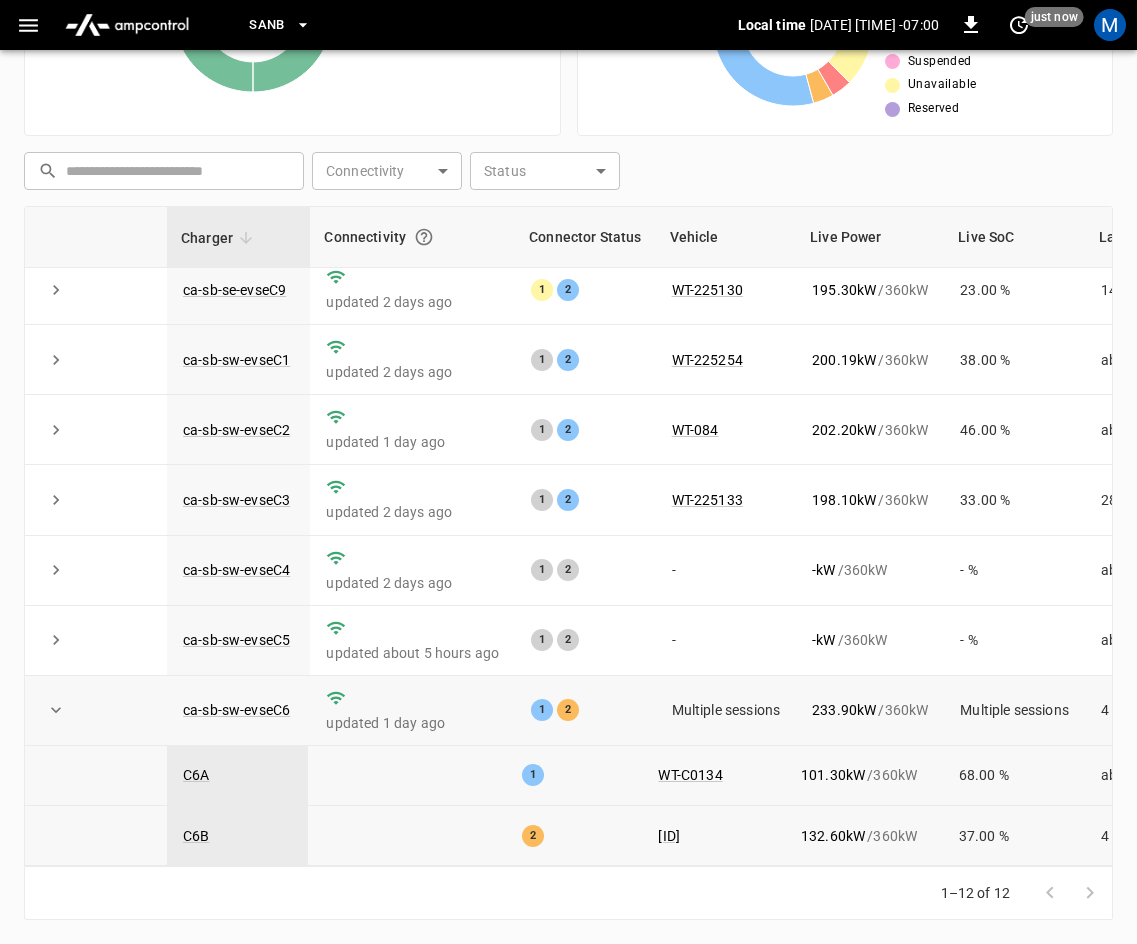 scroll, scrollTop: 387, scrollLeft: 0, axis: vertical 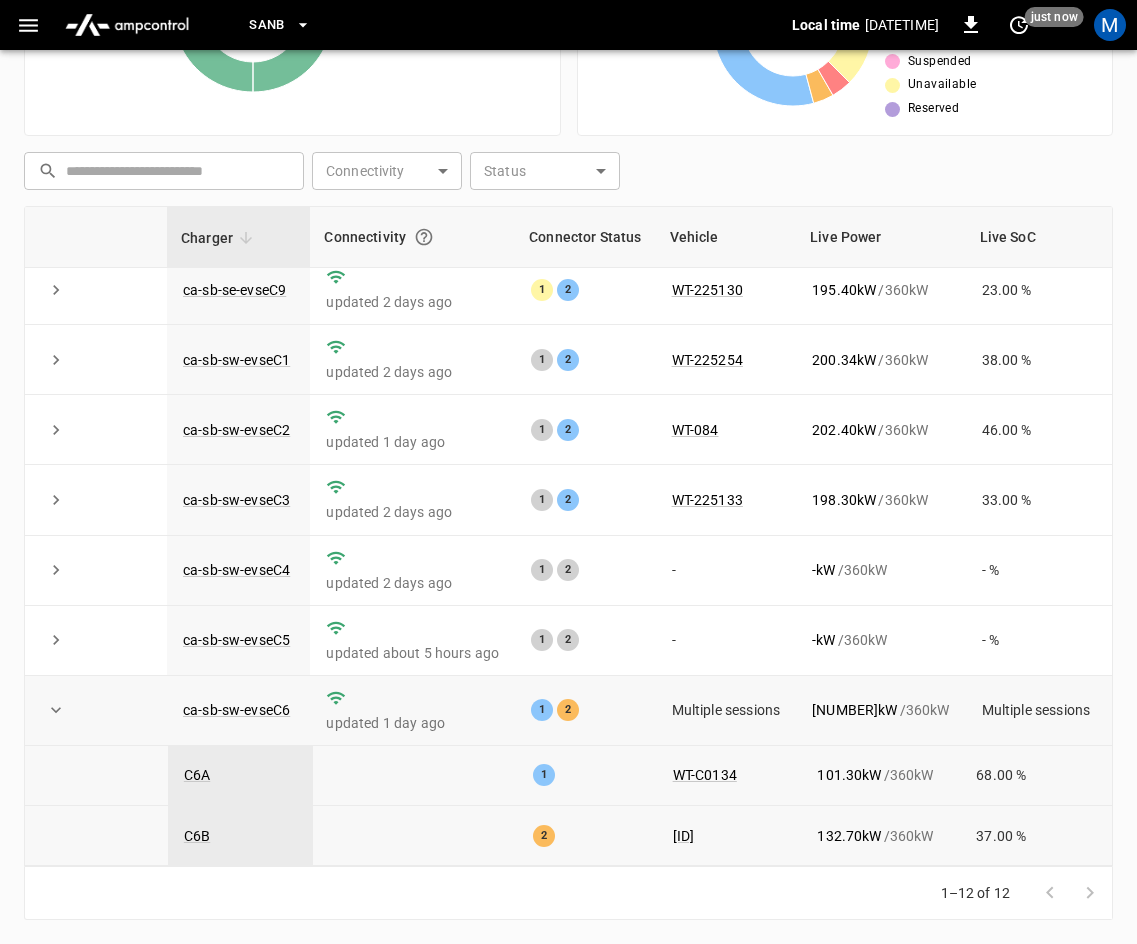 click 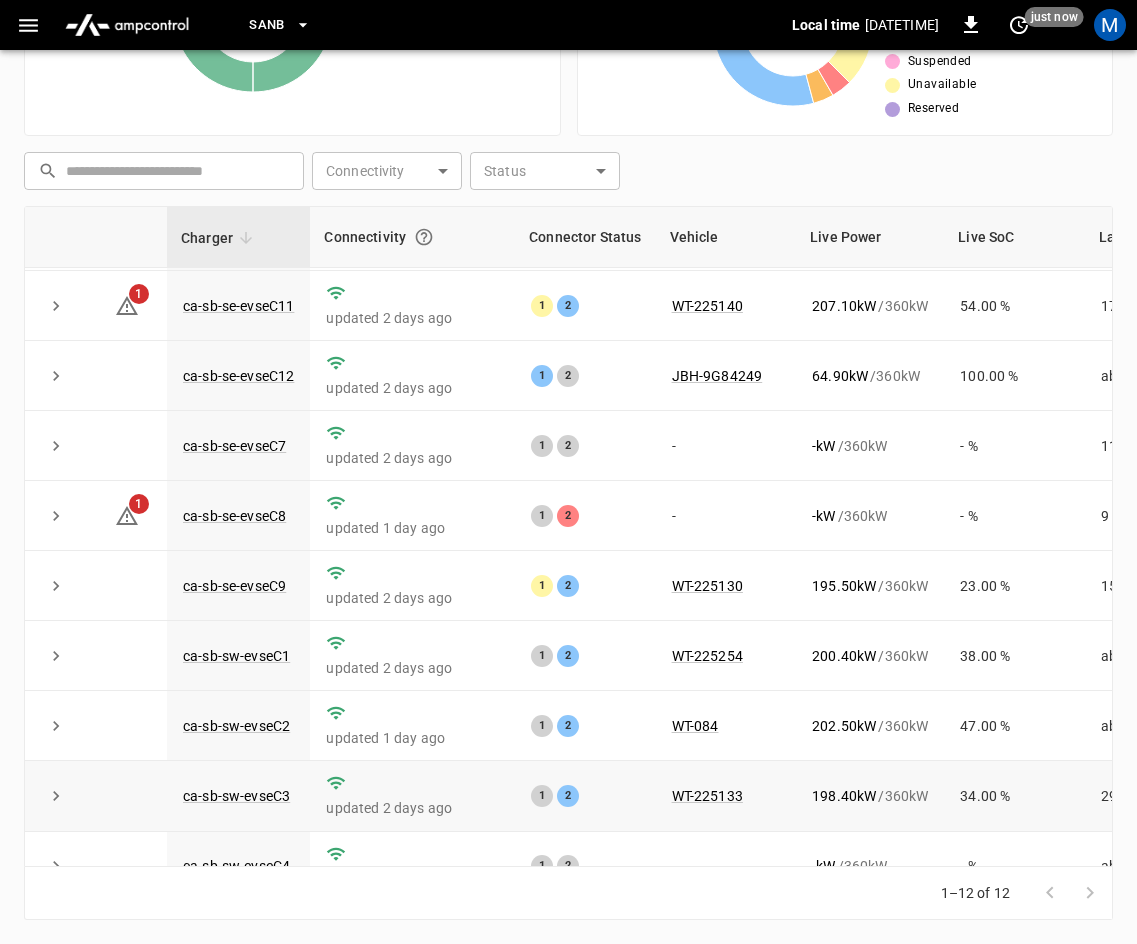 scroll, scrollTop: 66, scrollLeft: 0, axis: vertical 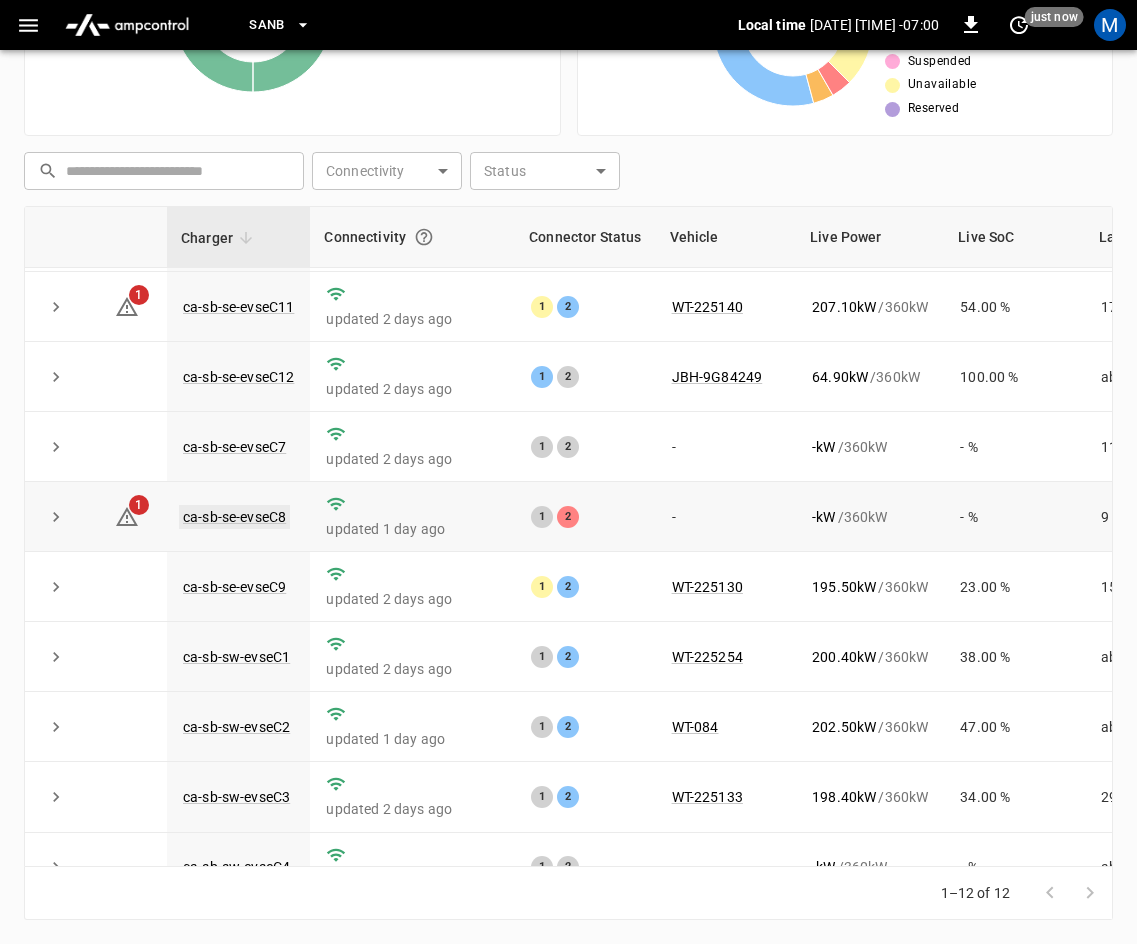 click on "ca-sb-se-evseC8" at bounding box center [234, 517] 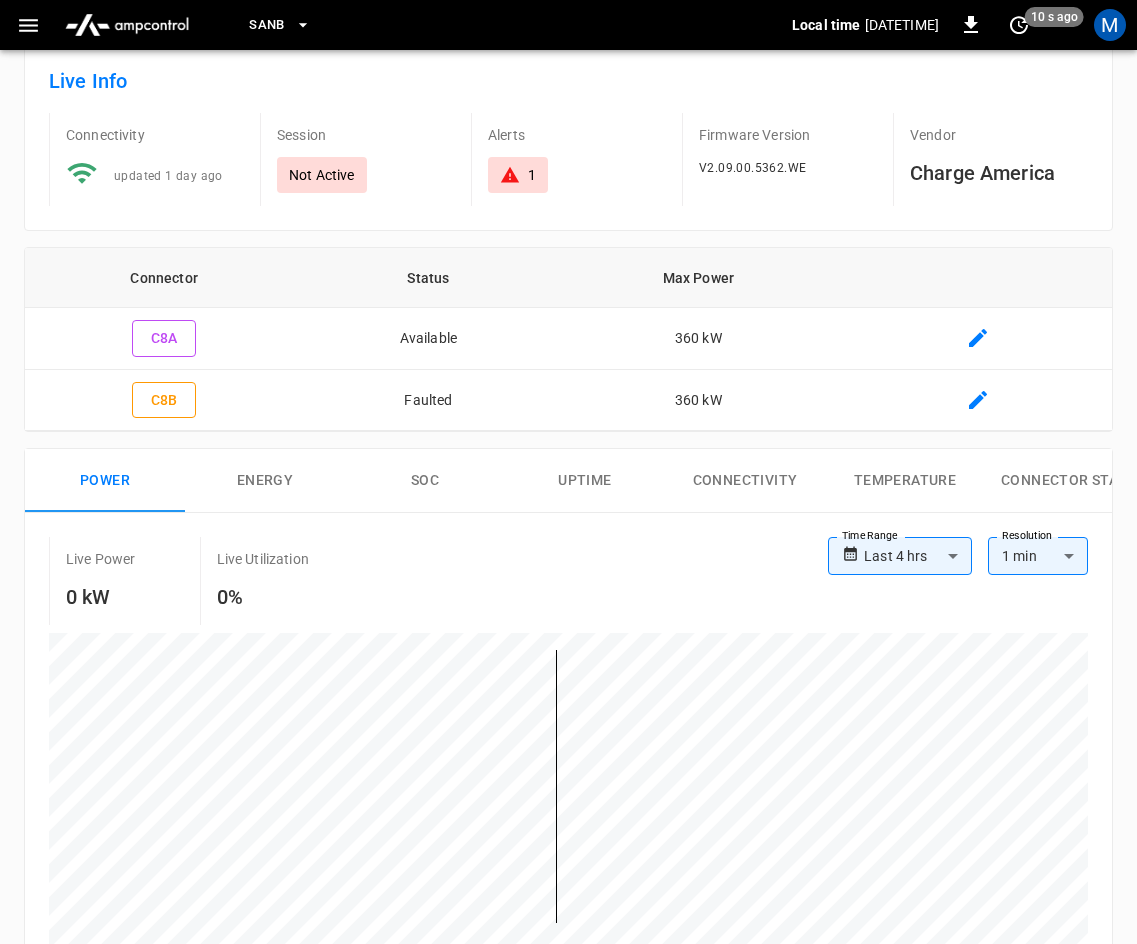 scroll, scrollTop: 0, scrollLeft: 0, axis: both 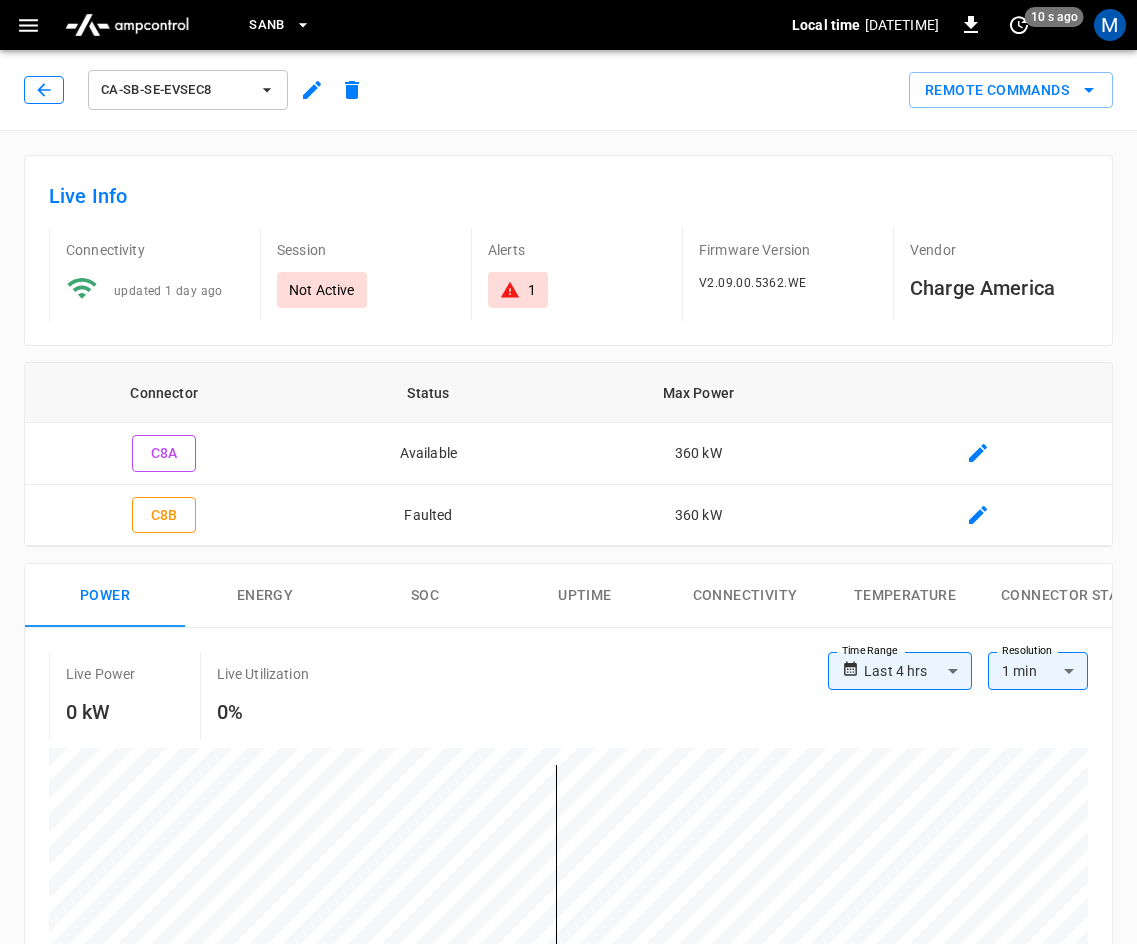 click at bounding box center (44, 90) 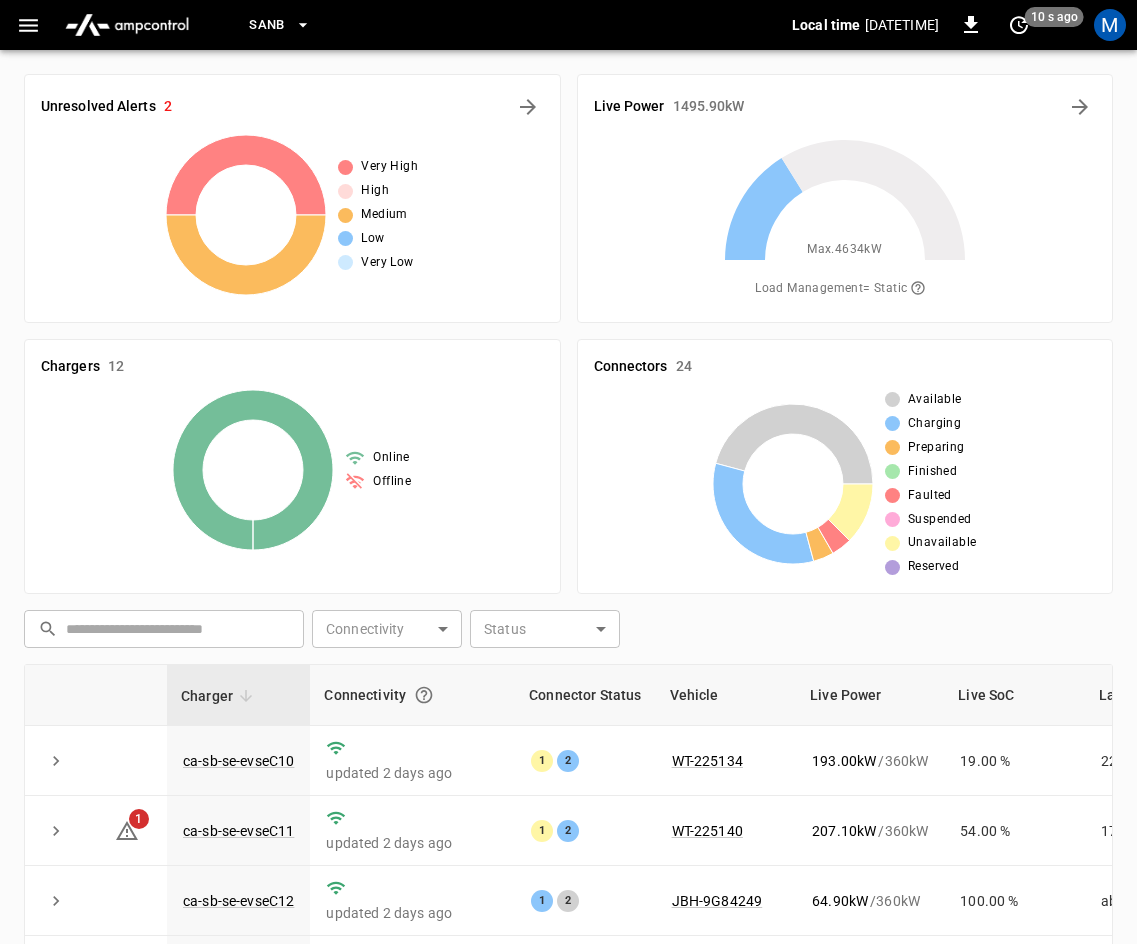 scroll, scrollTop: 458, scrollLeft: 0, axis: vertical 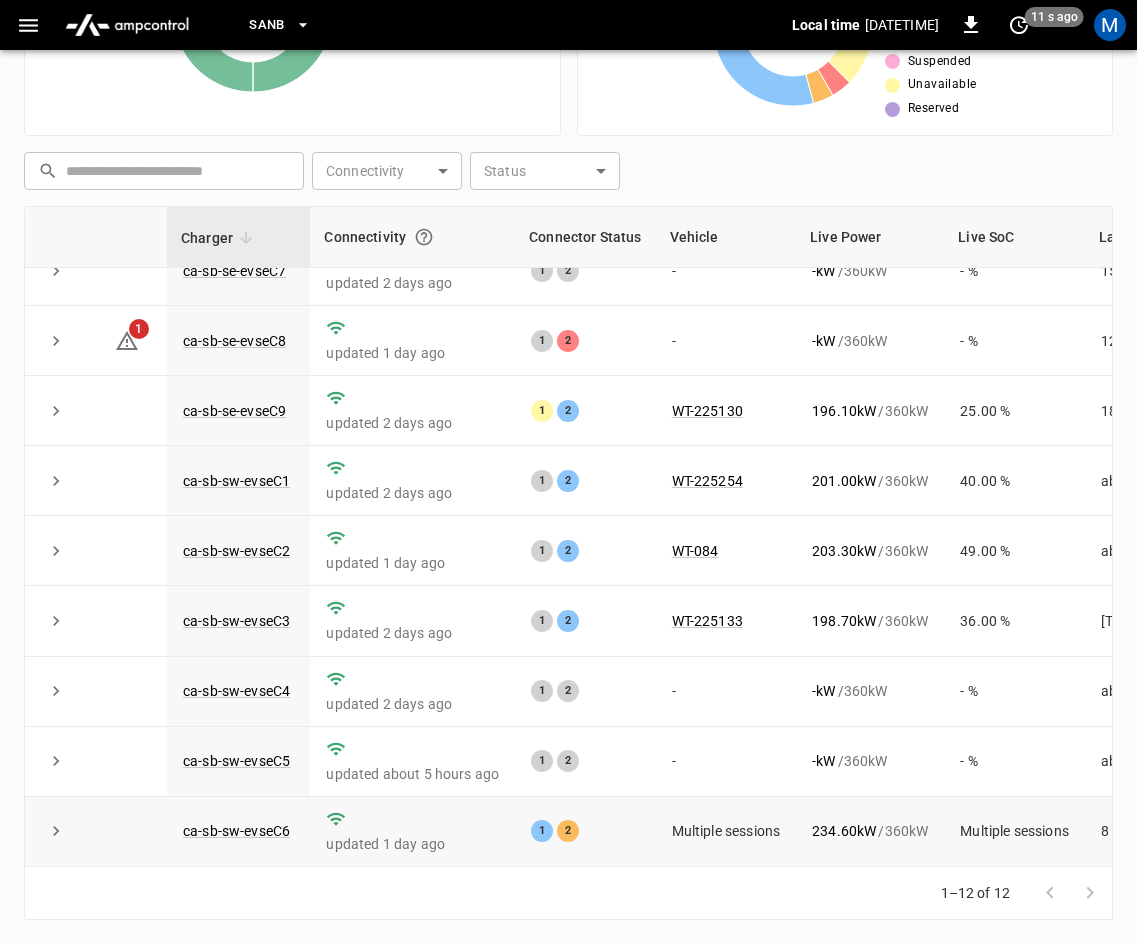 click 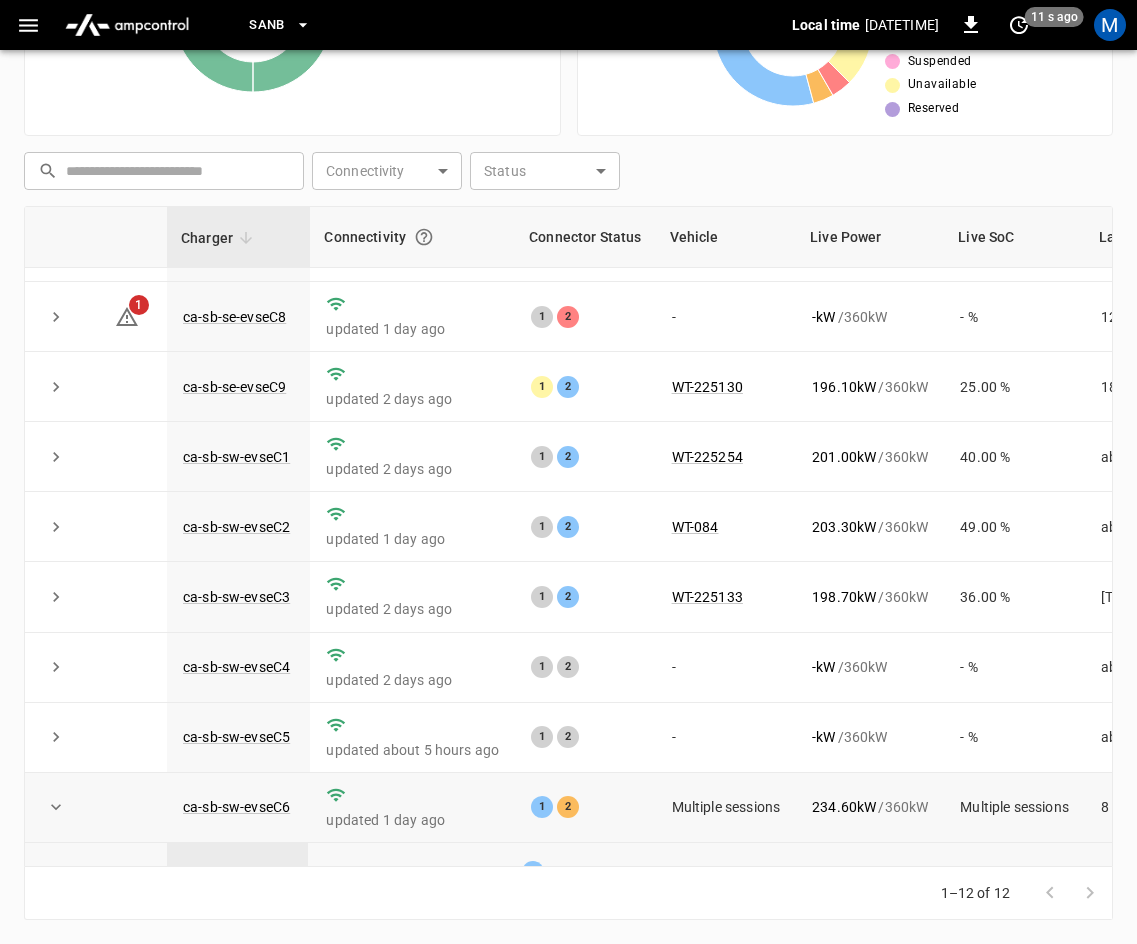 scroll, scrollTop: 387, scrollLeft: 0, axis: vertical 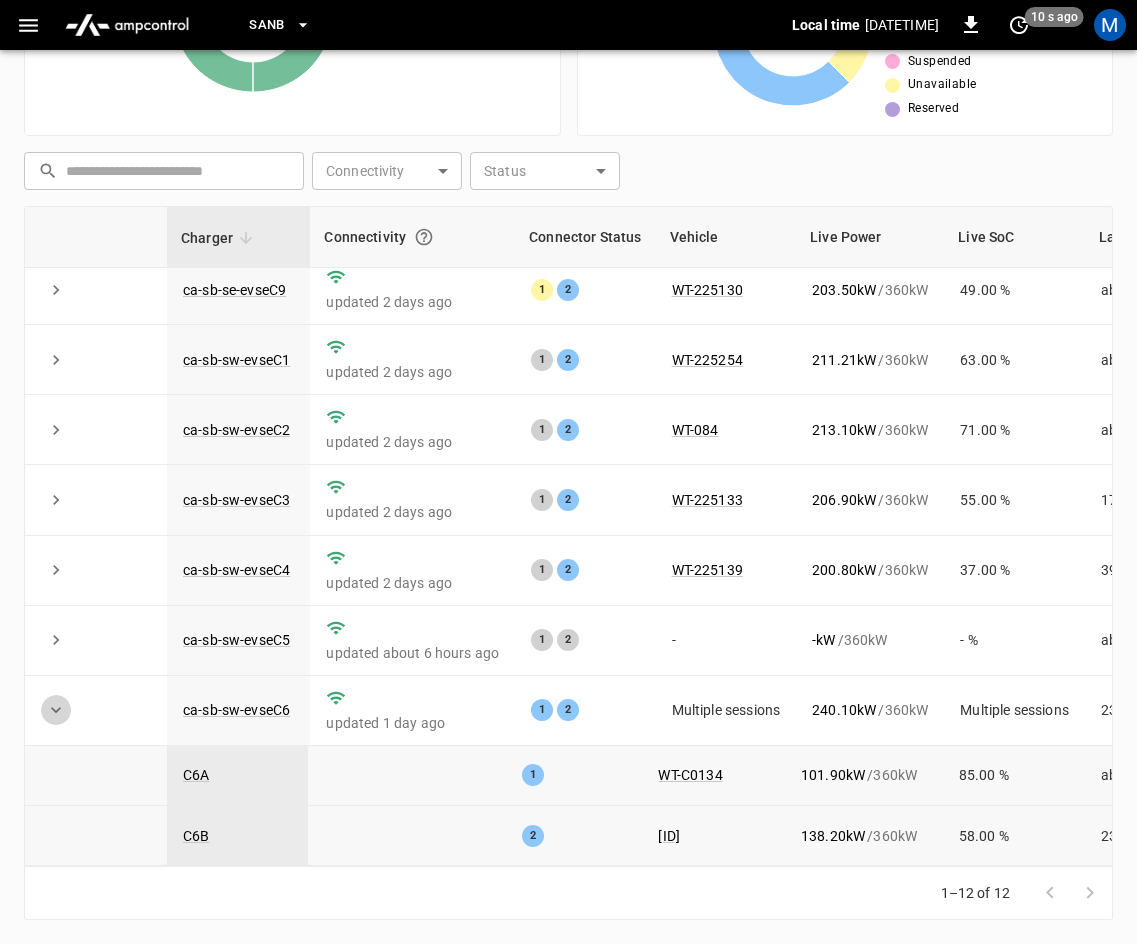 click at bounding box center (56, 710) 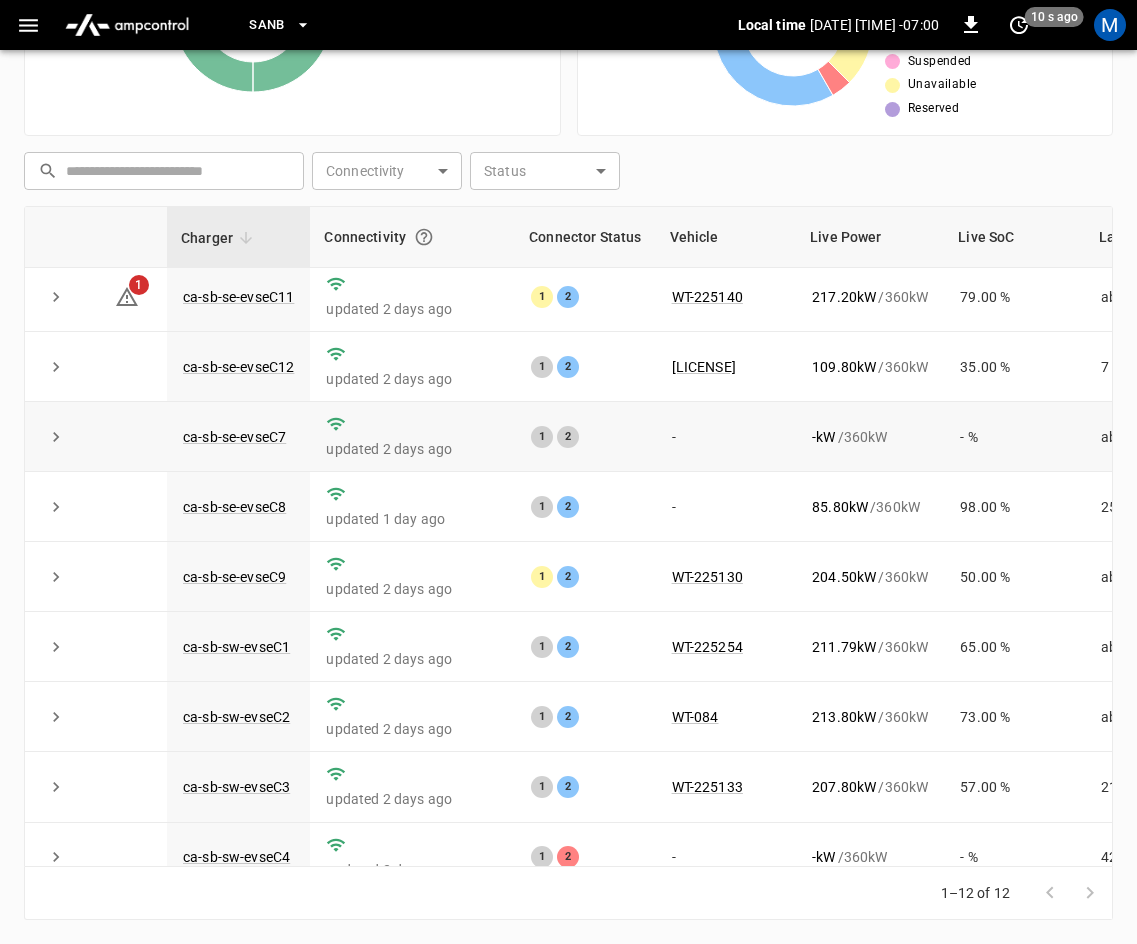 scroll, scrollTop: 266, scrollLeft: 0, axis: vertical 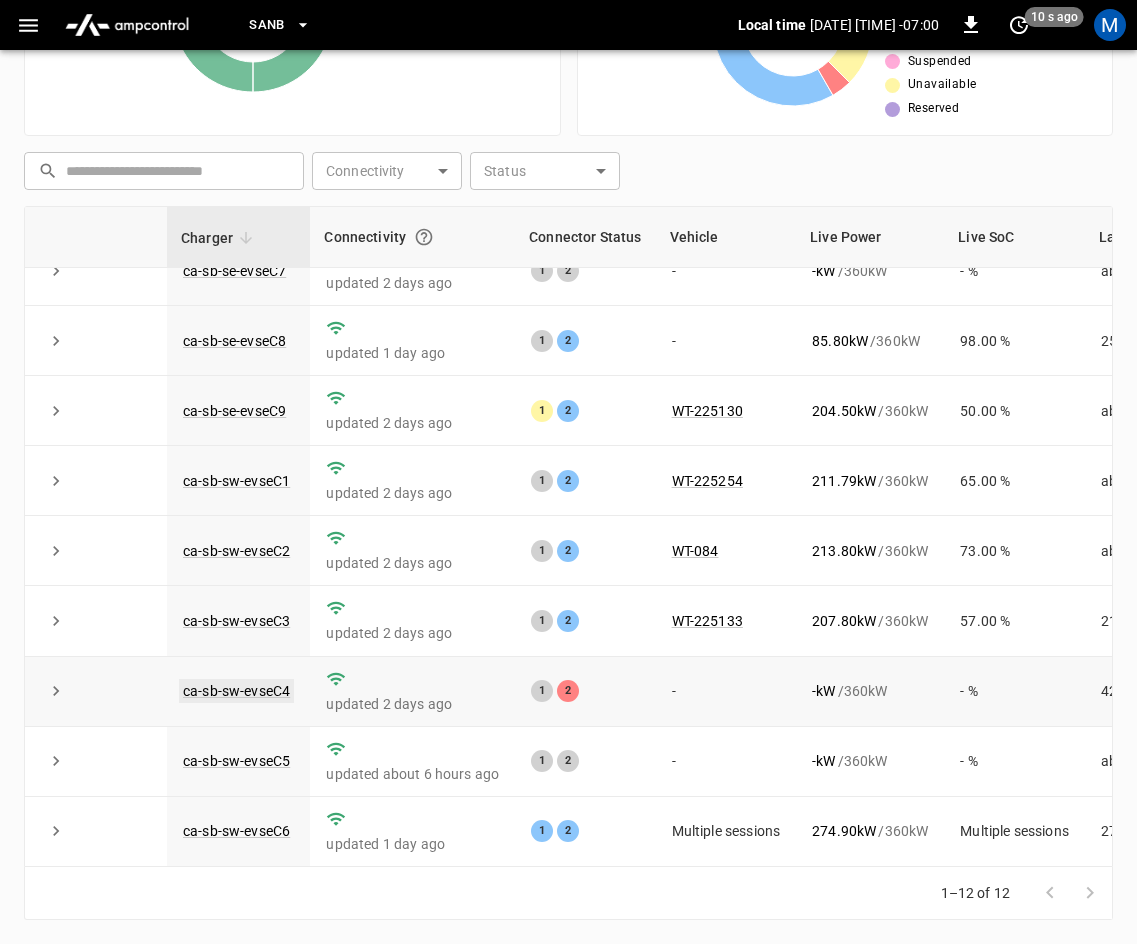 click on "ca-sb-sw-evseC4" at bounding box center (236, 691) 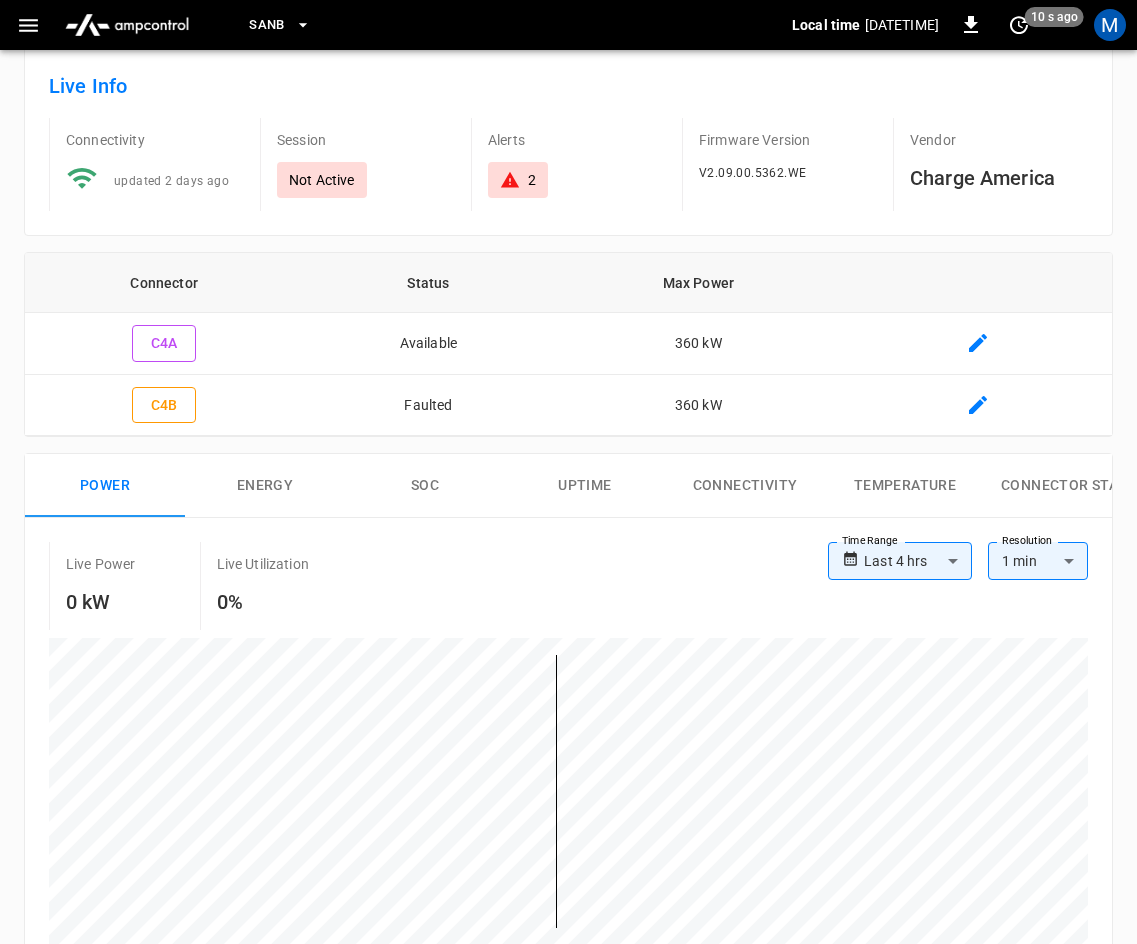 scroll, scrollTop: 0, scrollLeft: 0, axis: both 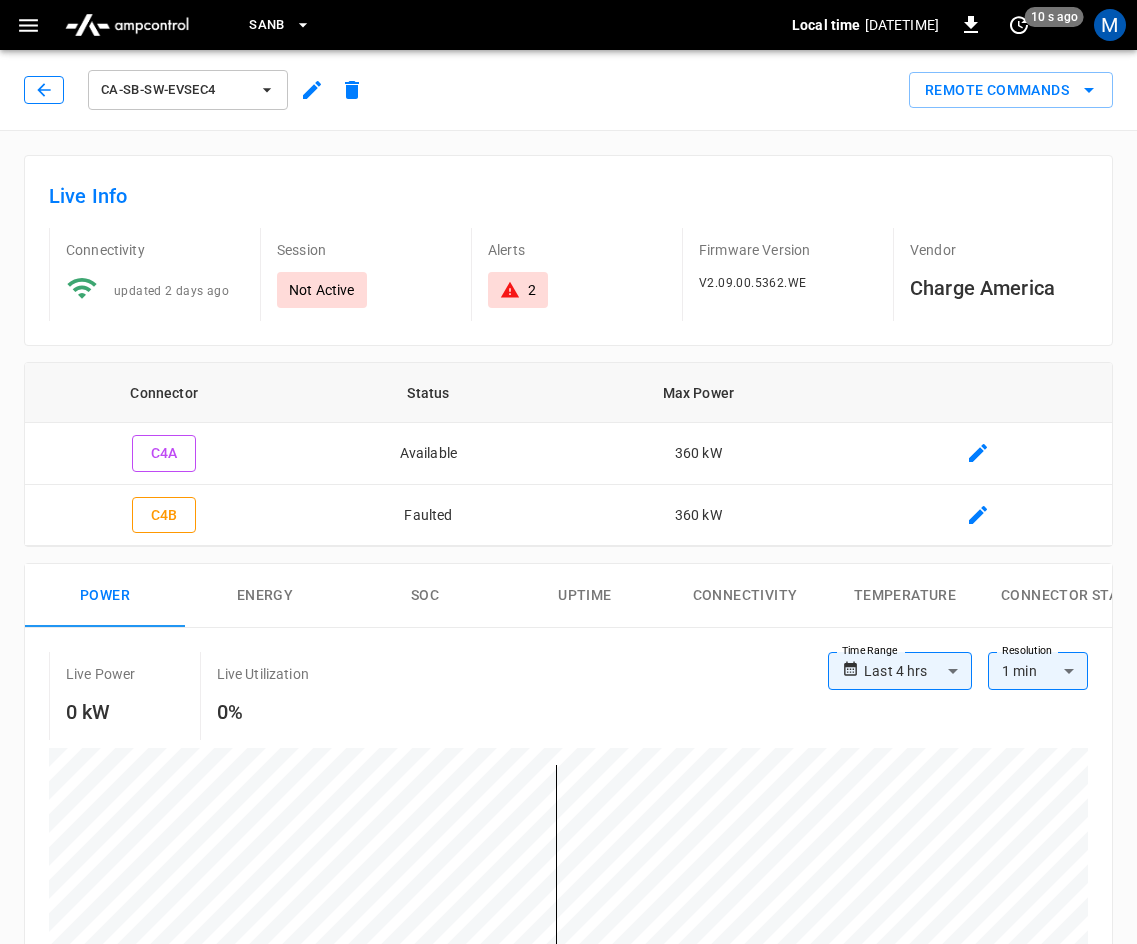 click 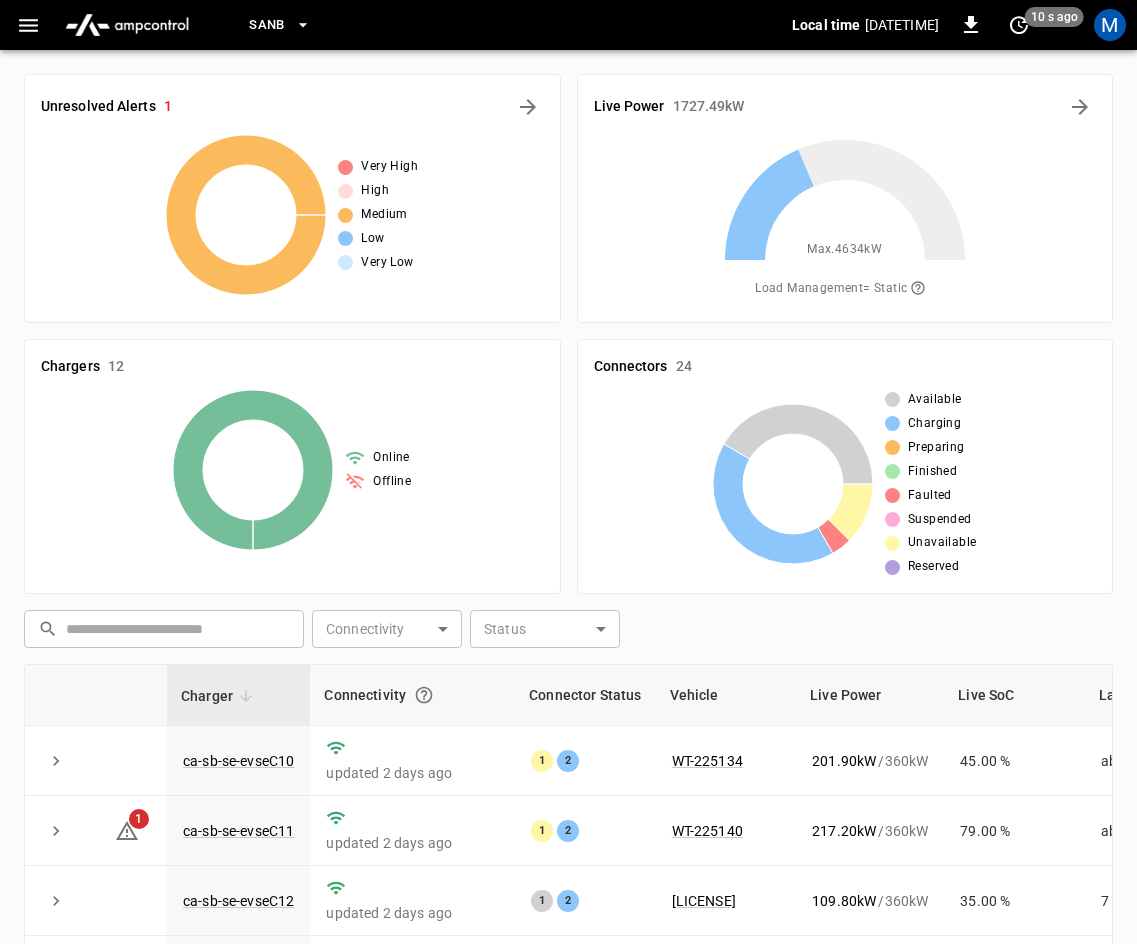 scroll, scrollTop: 458, scrollLeft: 0, axis: vertical 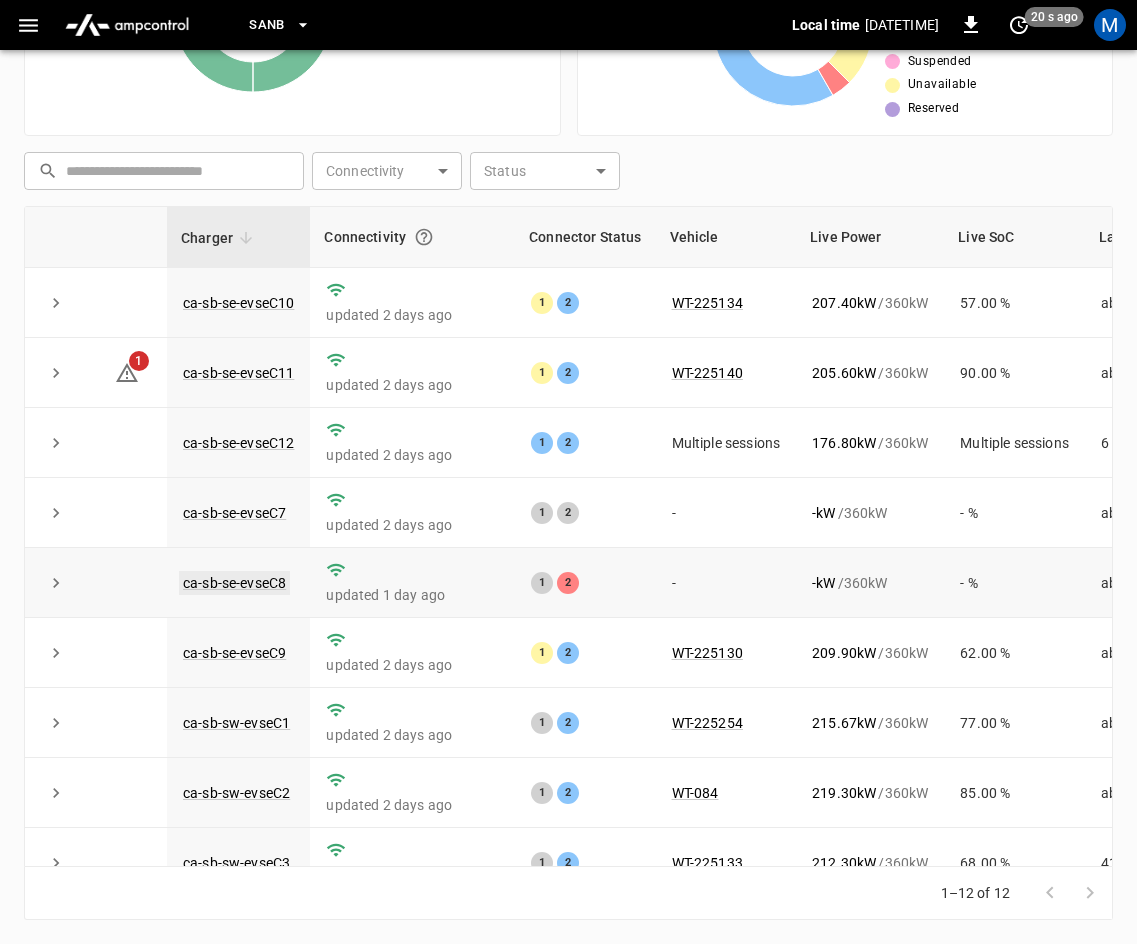 click on "ca-sb-se-evseC8" at bounding box center [234, 583] 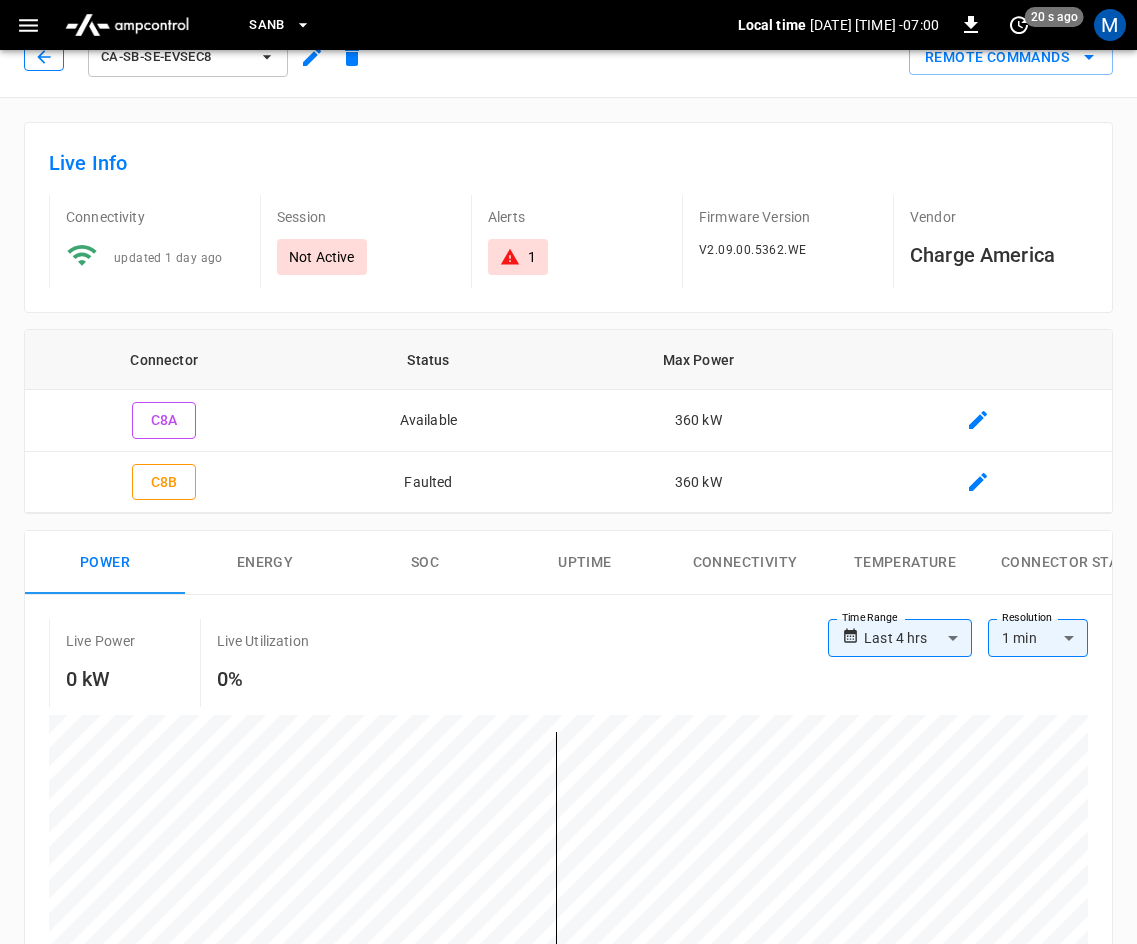 scroll, scrollTop: 0, scrollLeft: 0, axis: both 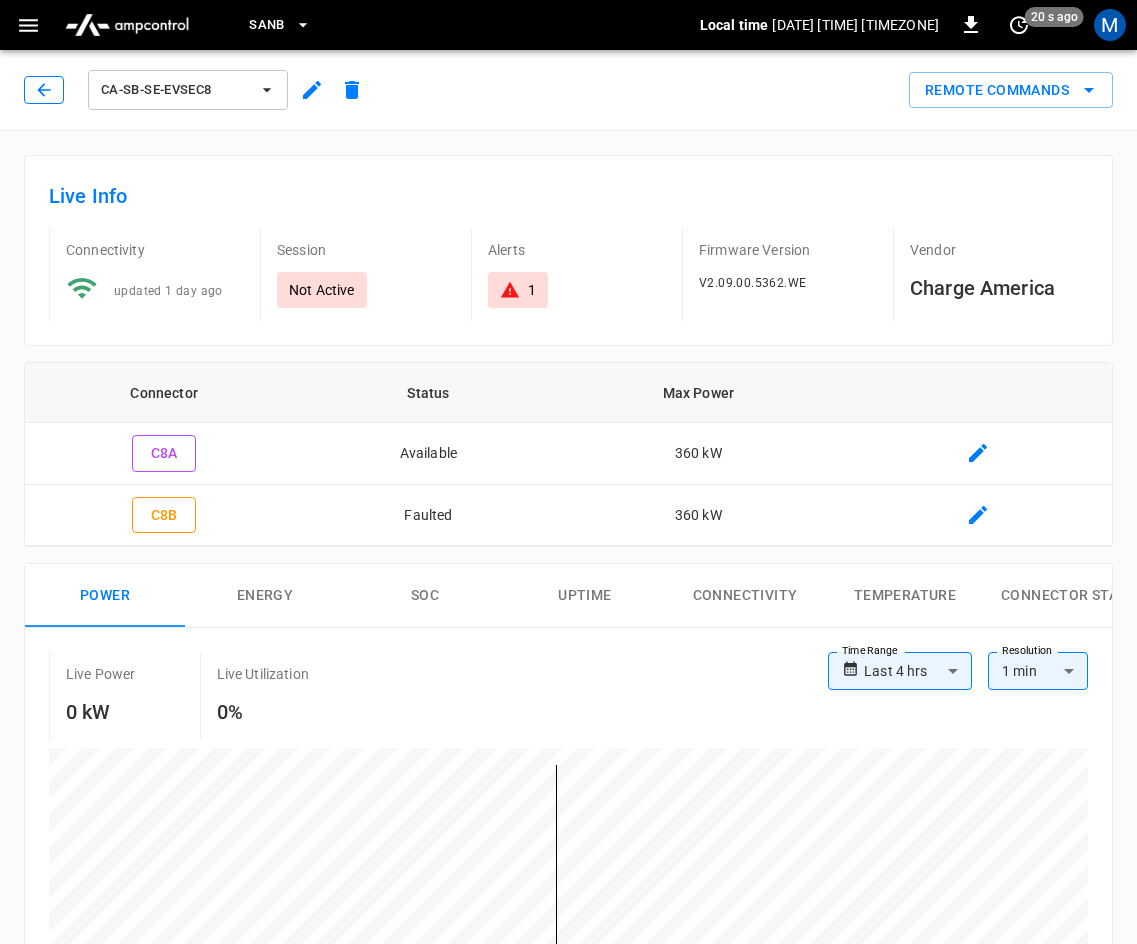 click at bounding box center (44, 90) 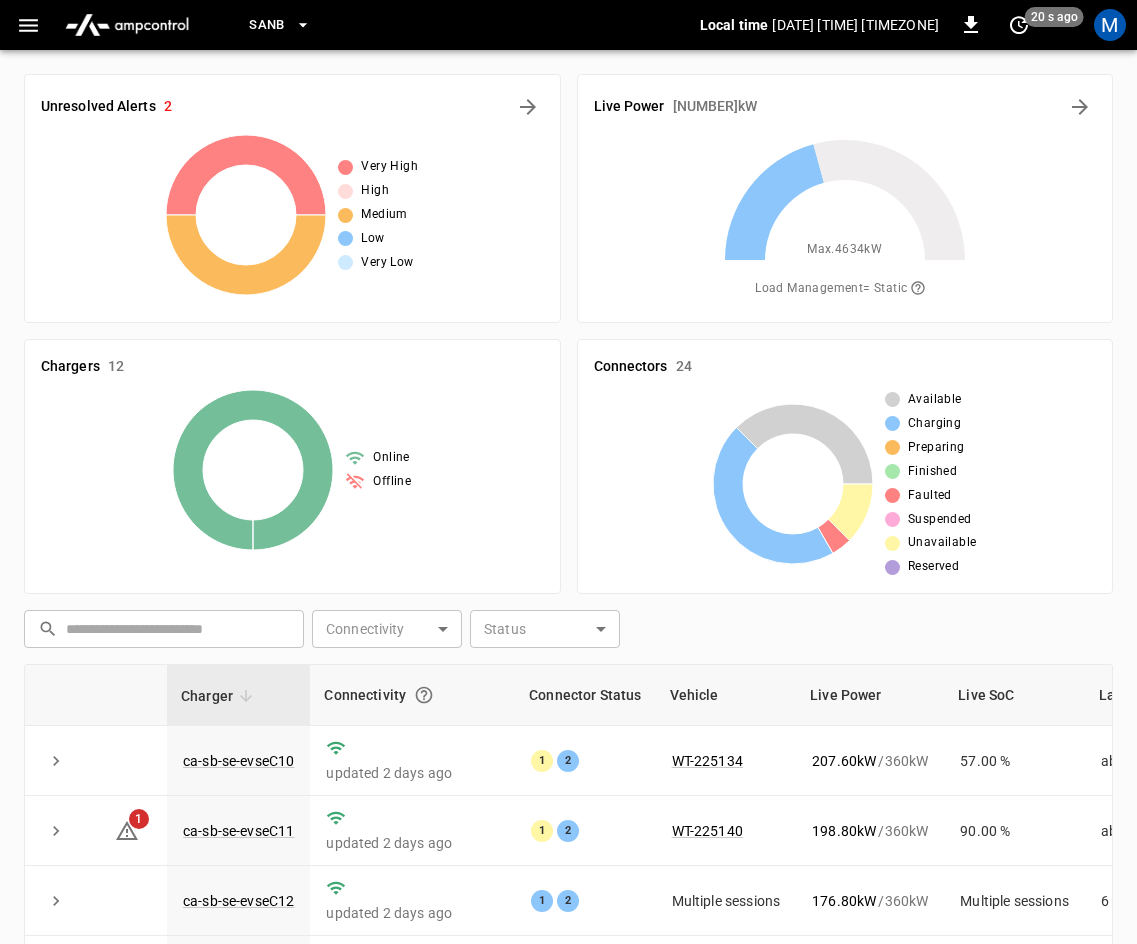 scroll, scrollTop: 458, scrollLeft: 0, axis: vertical 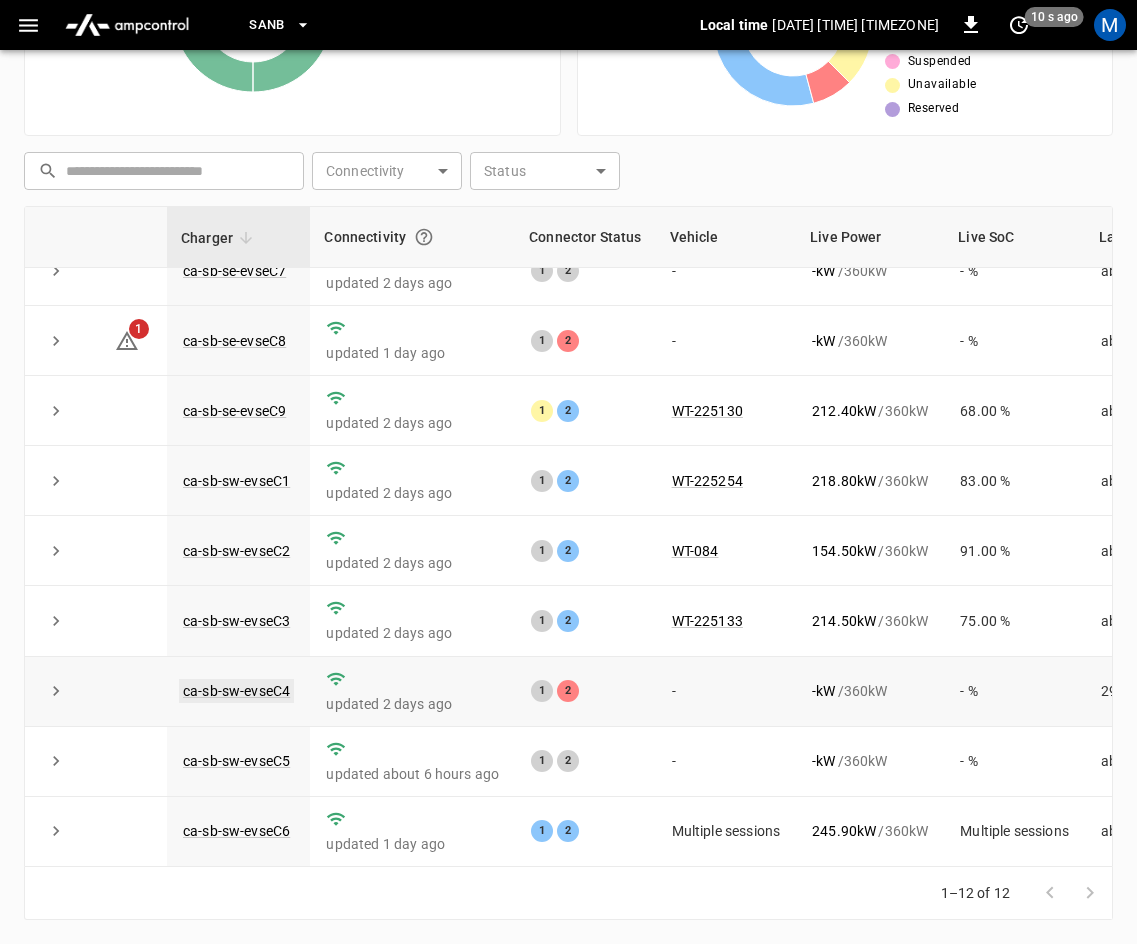 click on "ca-sb-sw-evseC4" at bounding box center [236, 691] 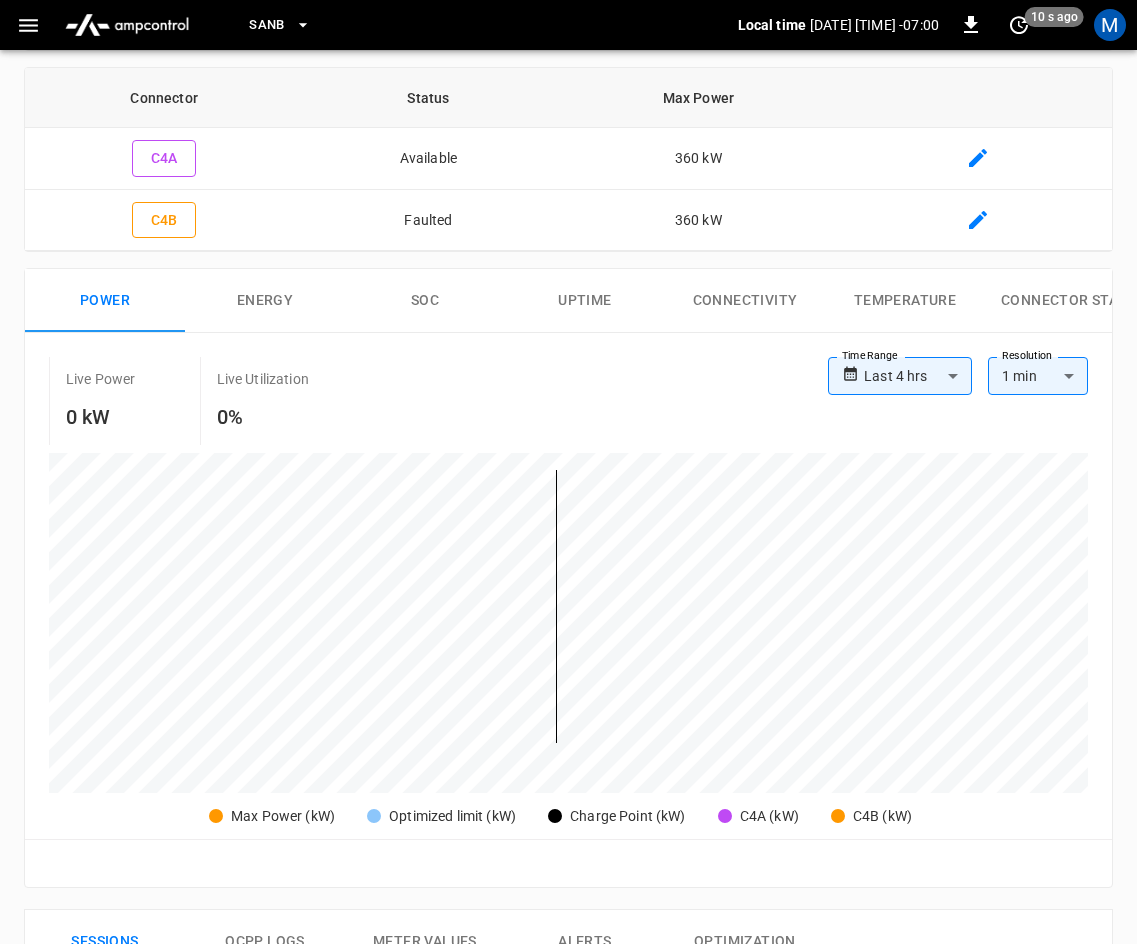 scroll, scrollTop: 0, scrollLeft: 0, axis: both 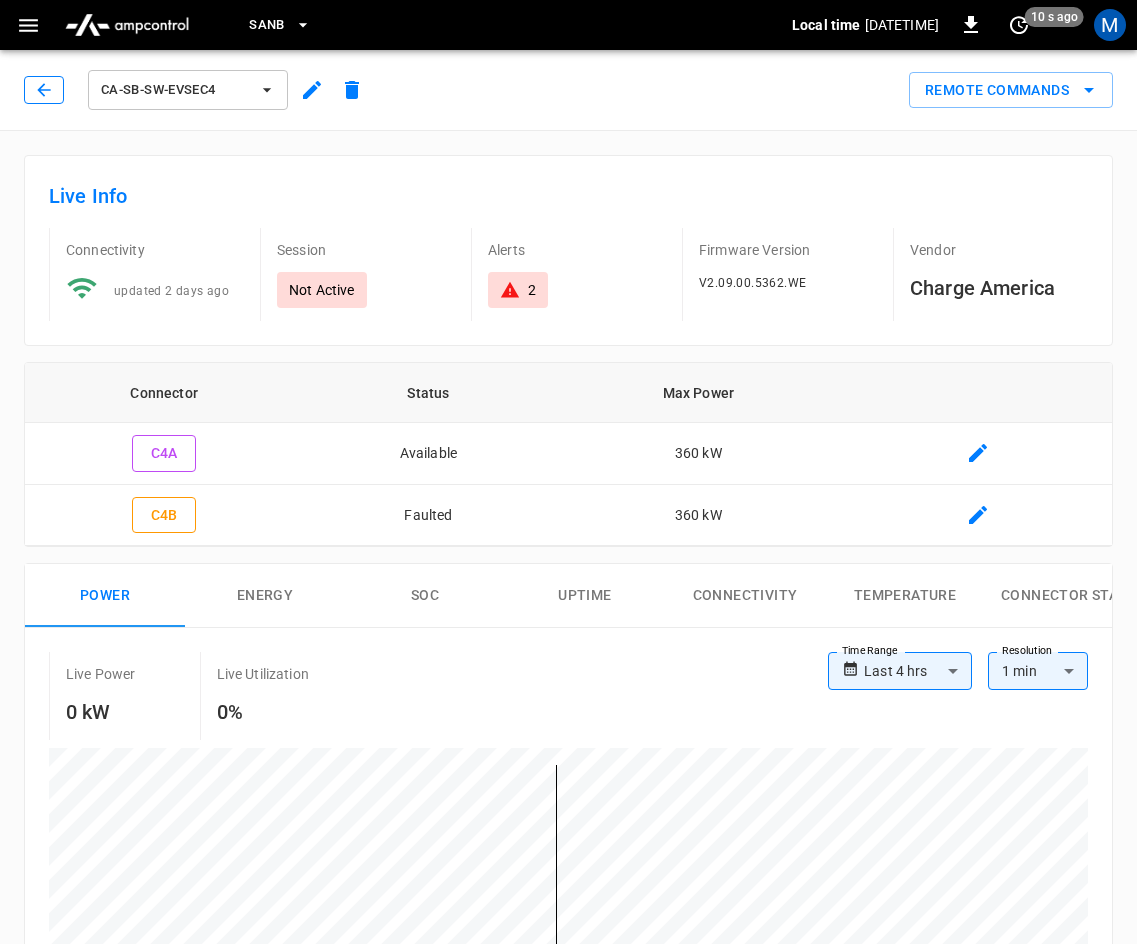 click 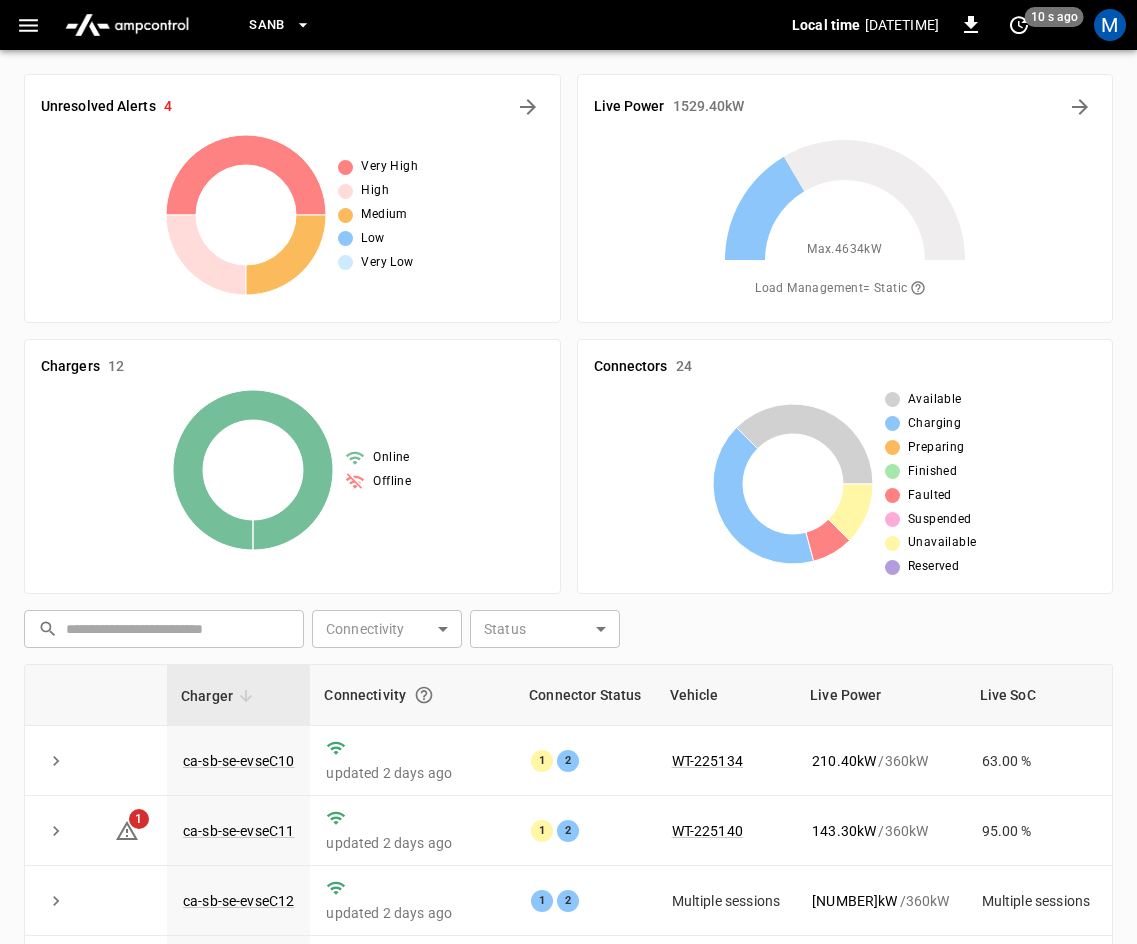 scroll, scrollTop: 458, scrollLeft: 0, axis: vertical 